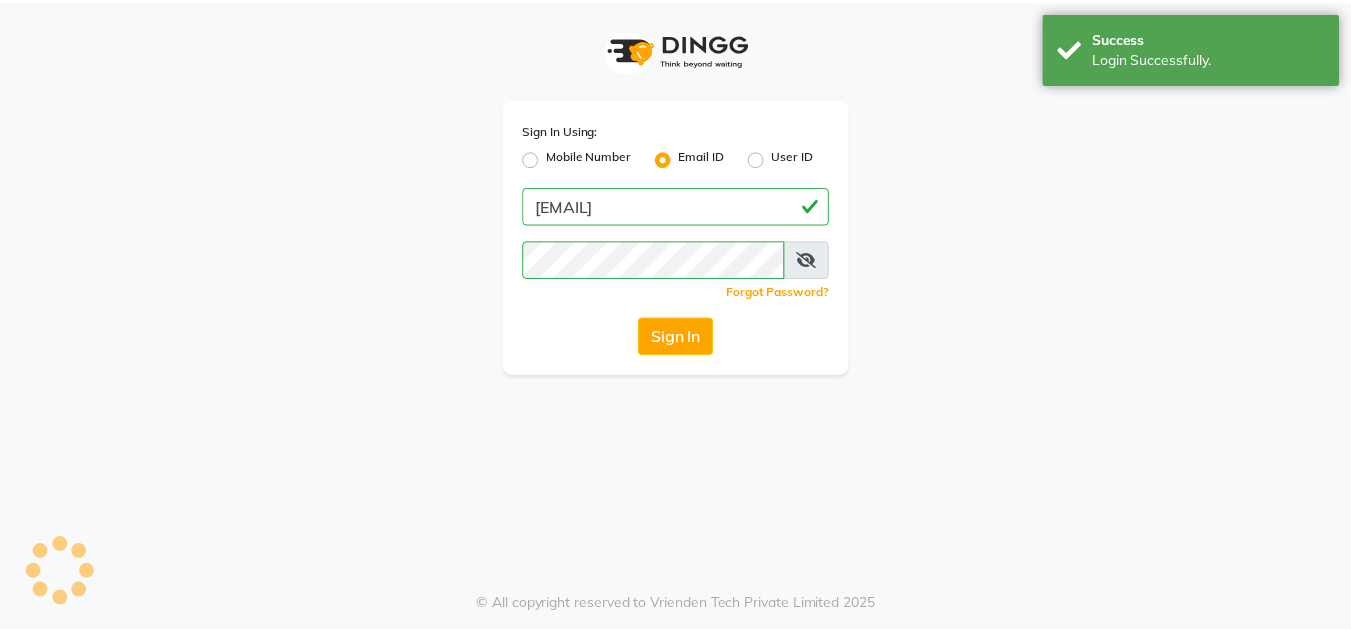scroll, scrollTop: 0, scrollLeft: 0, axis: both 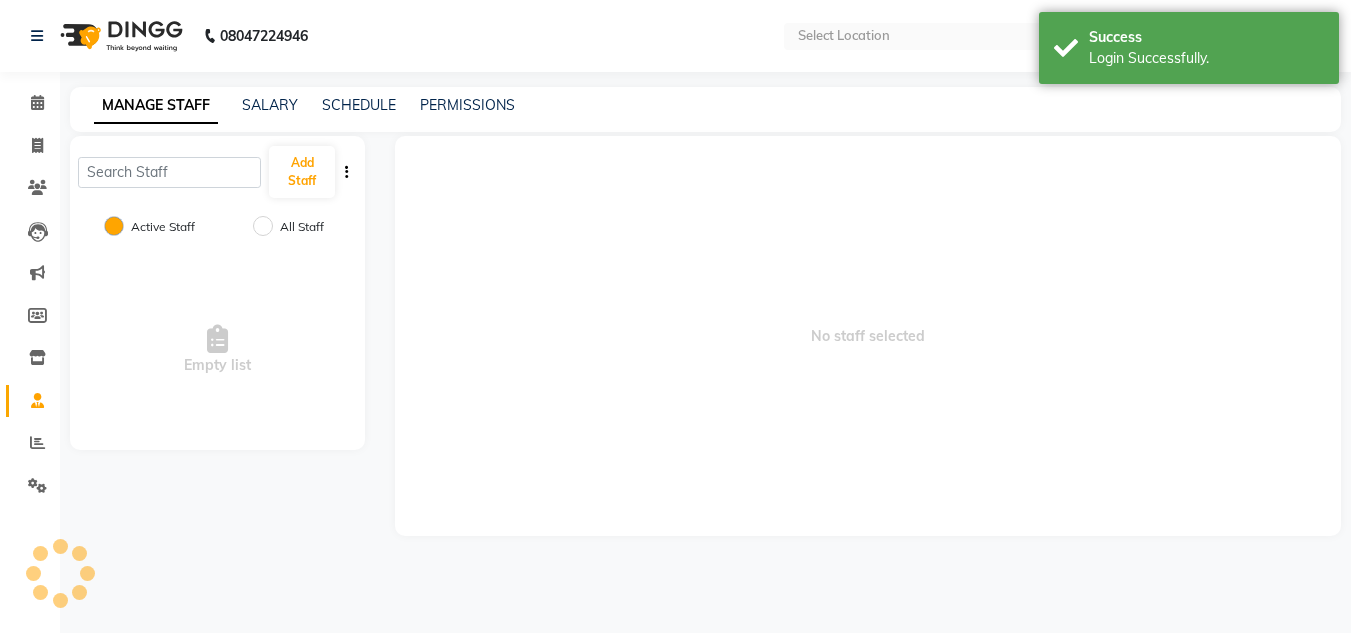 select on "en" 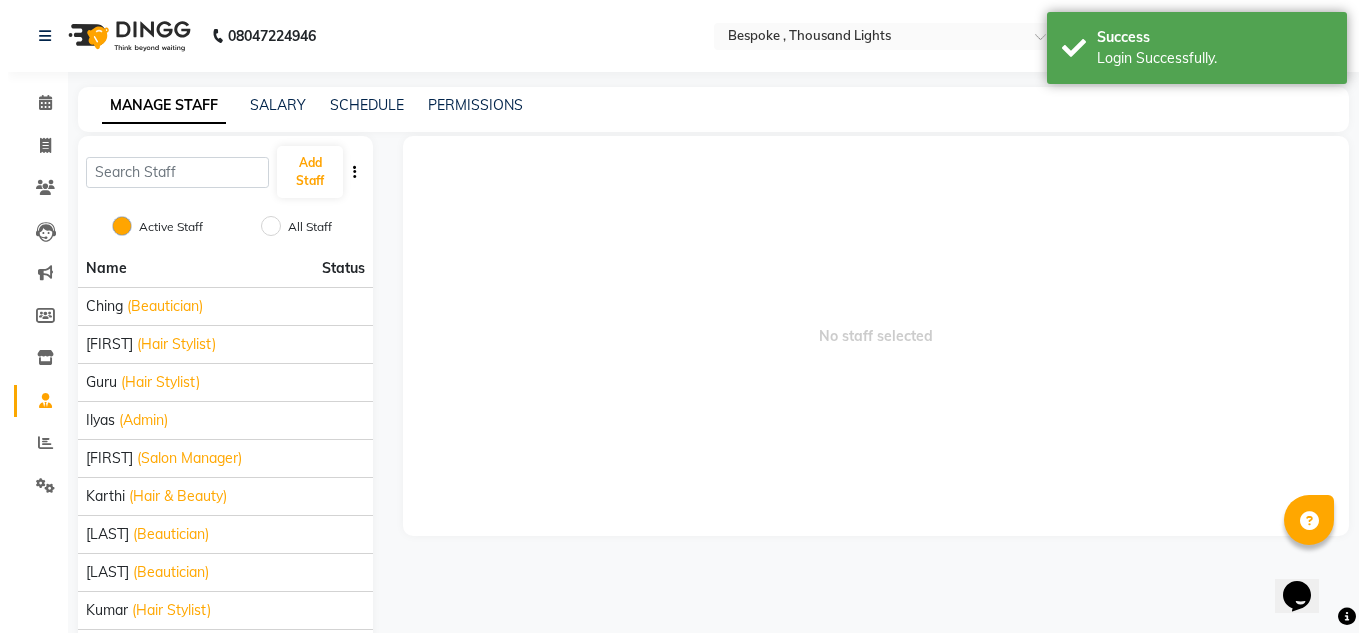 scroll, scrollTop: 0, scrollLeft: 0, axis: both 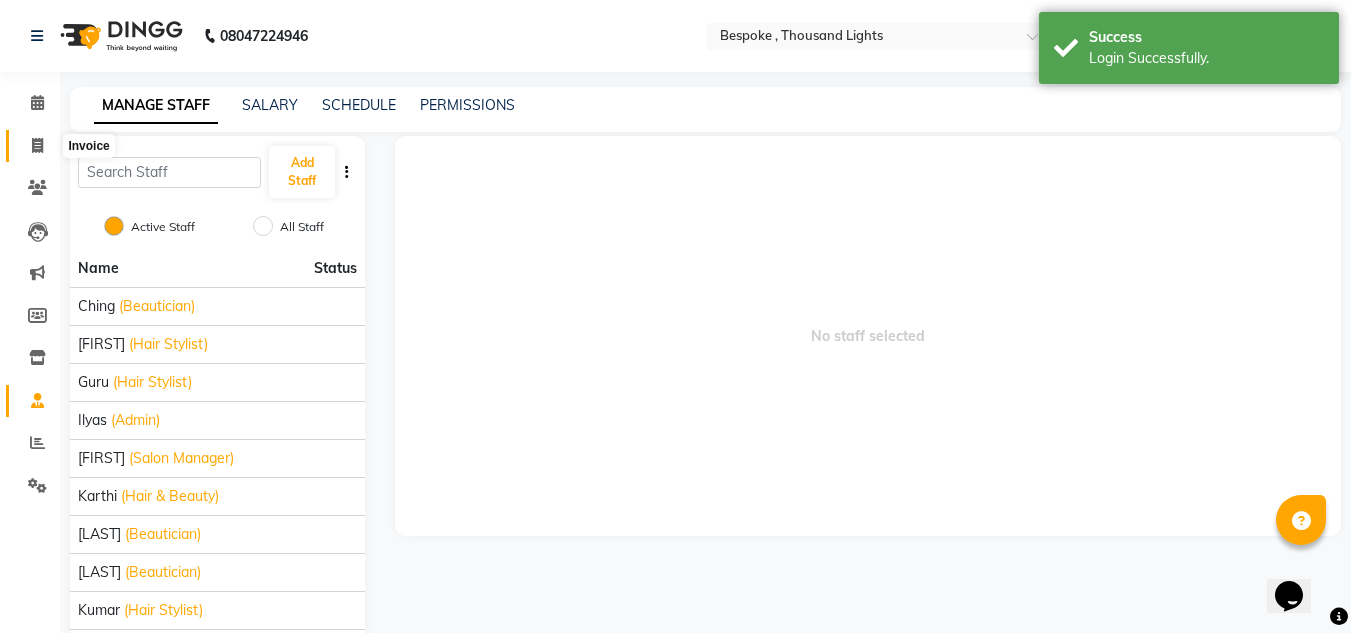 click 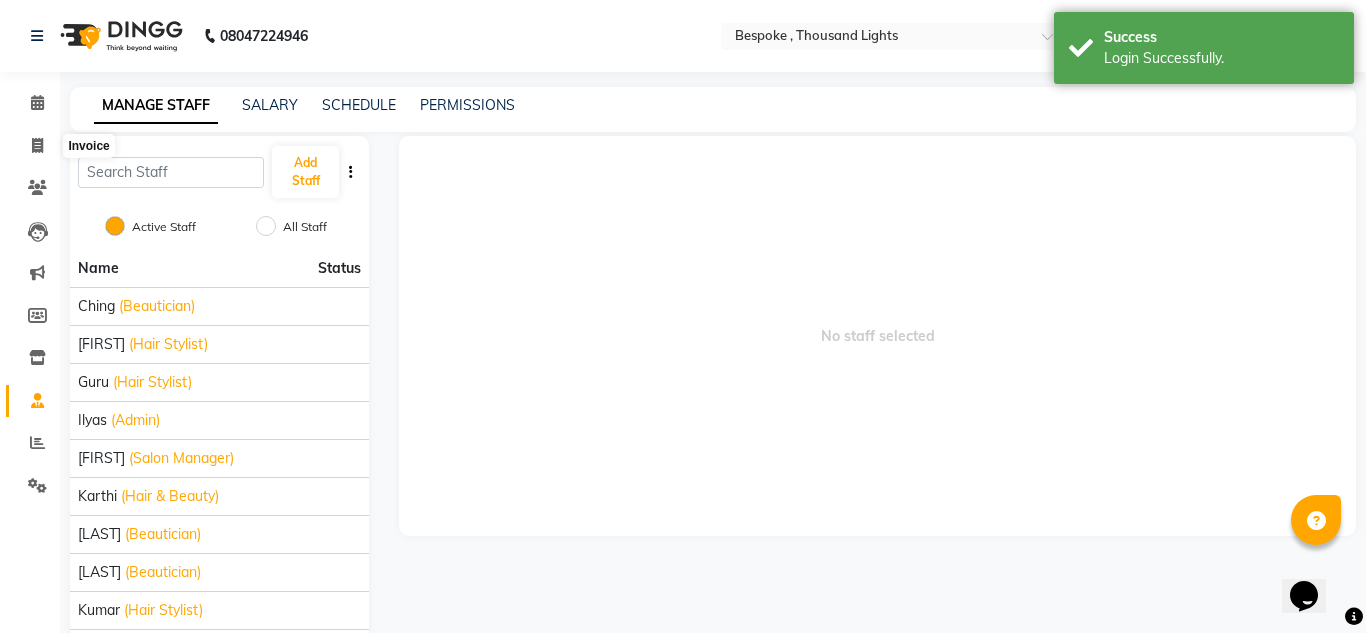 select on "service" 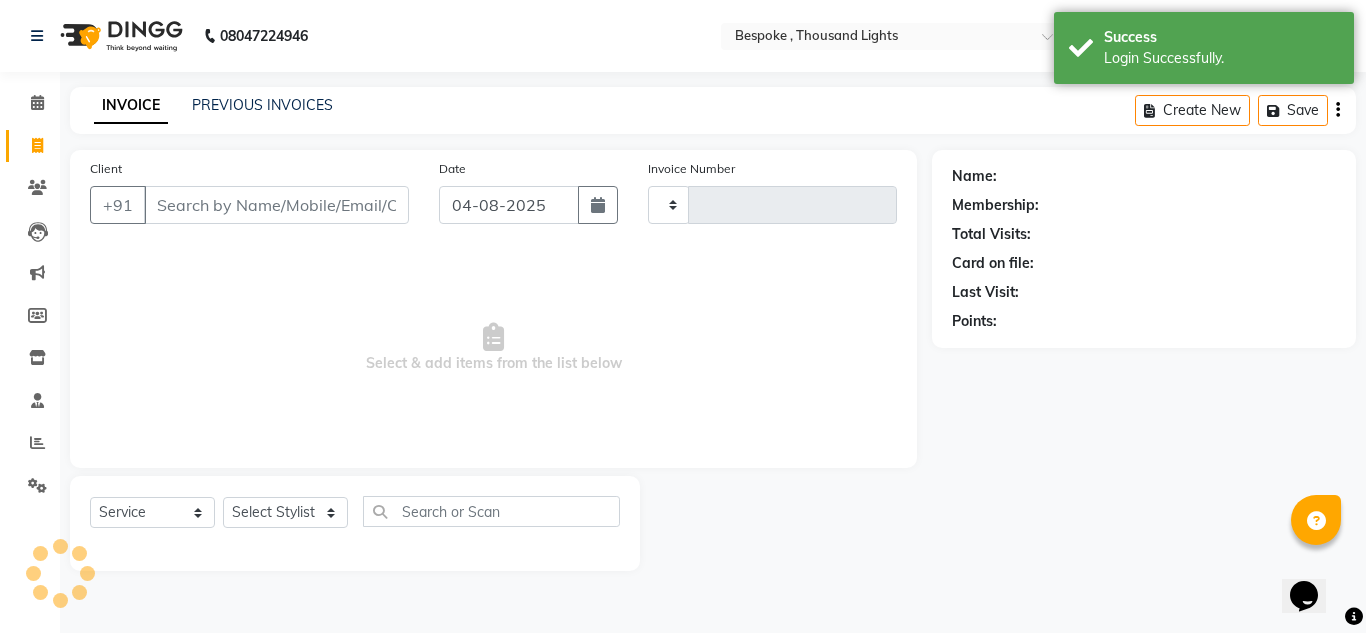 type on "0257" 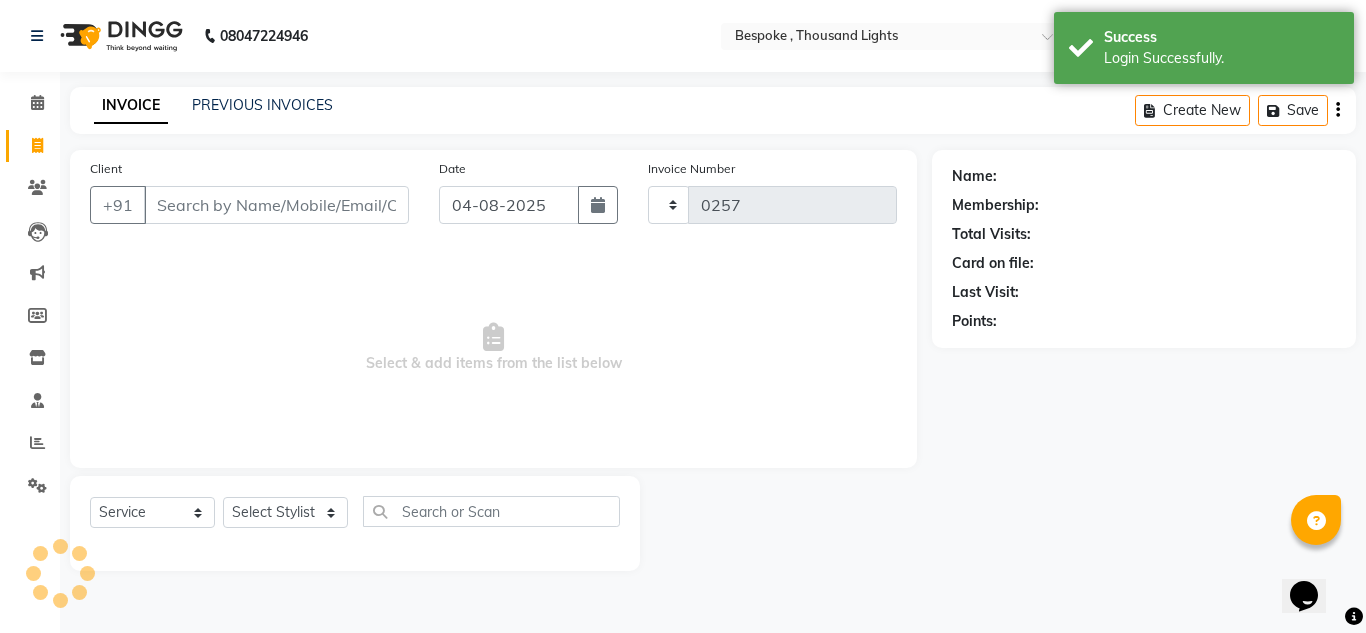 select on "8177" 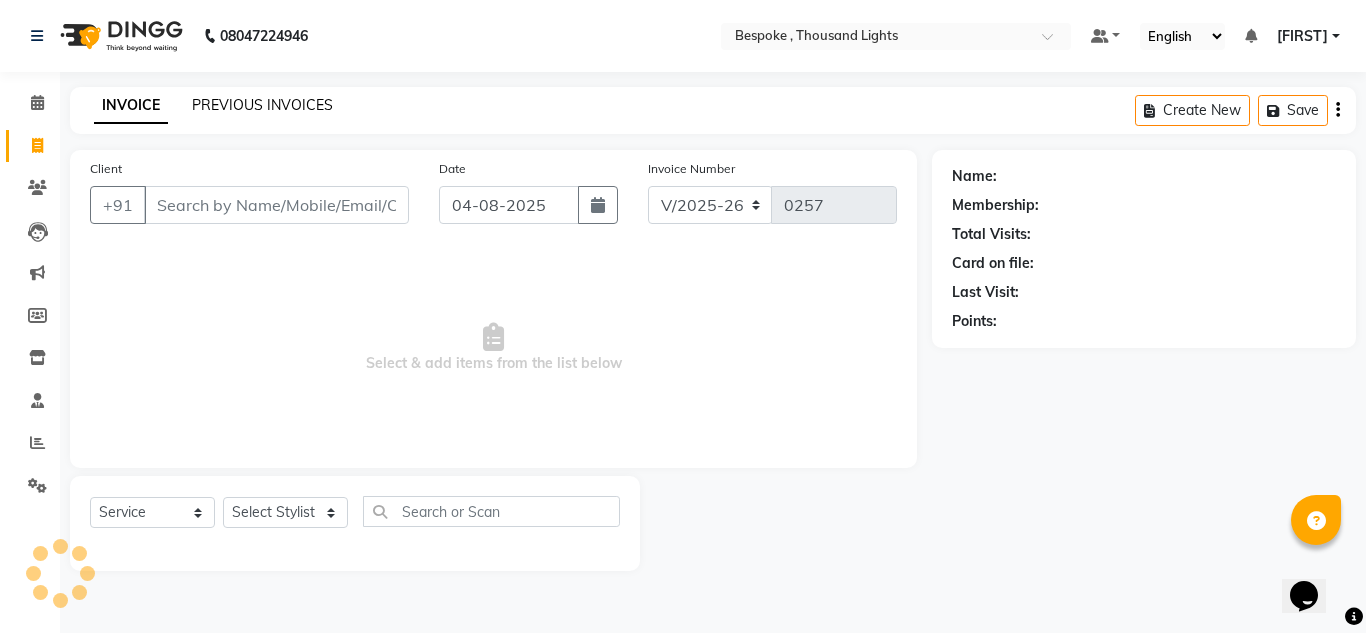 click on "PREVIOUS INVOICES" 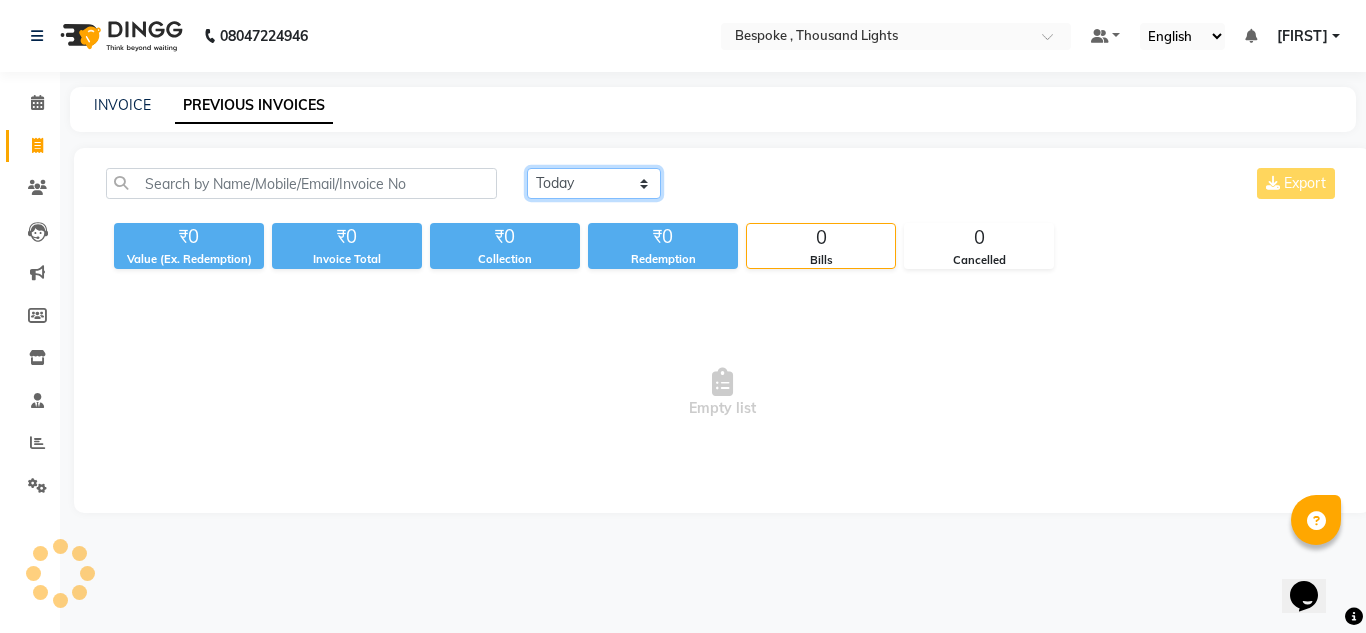 click on "Today Yesterday Custom Range" 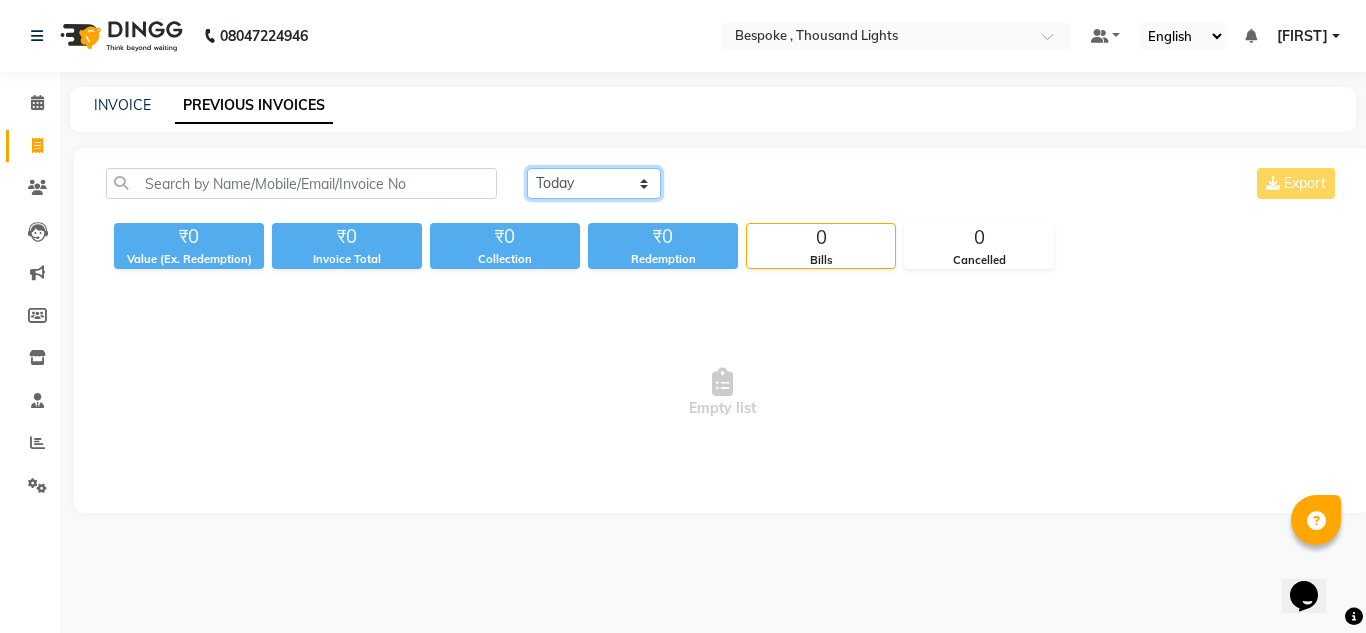 select on "range" 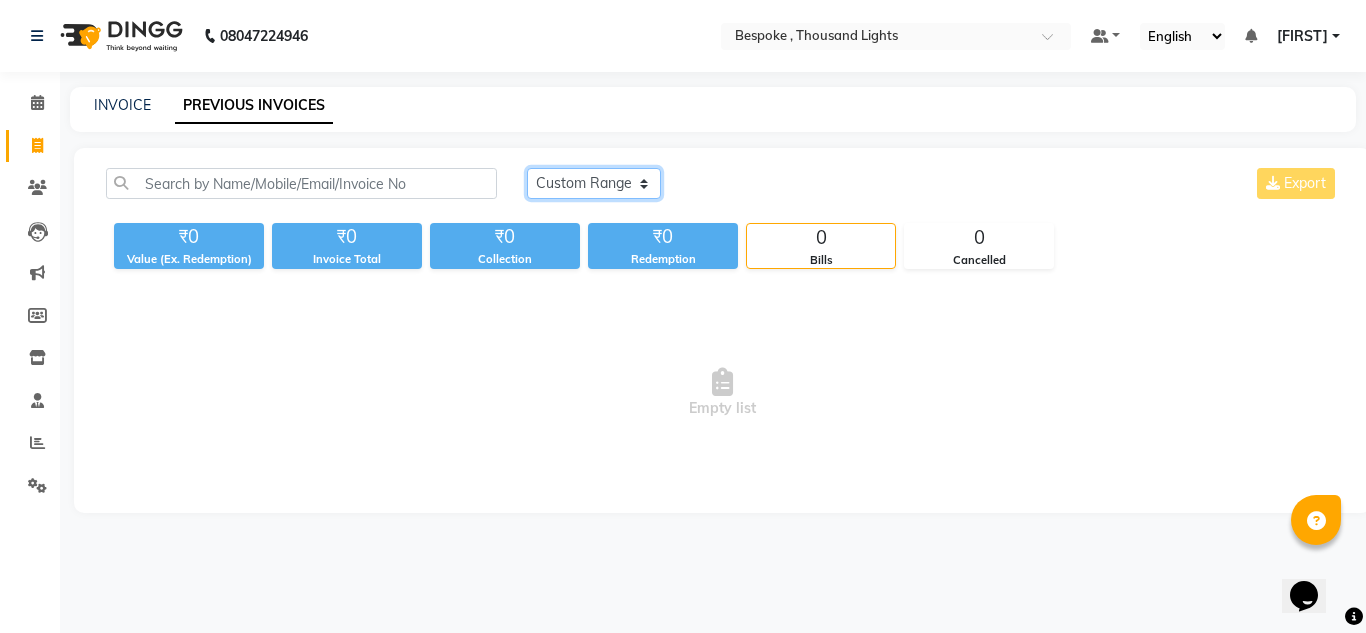 click on "Today Yesterday Custom Range" 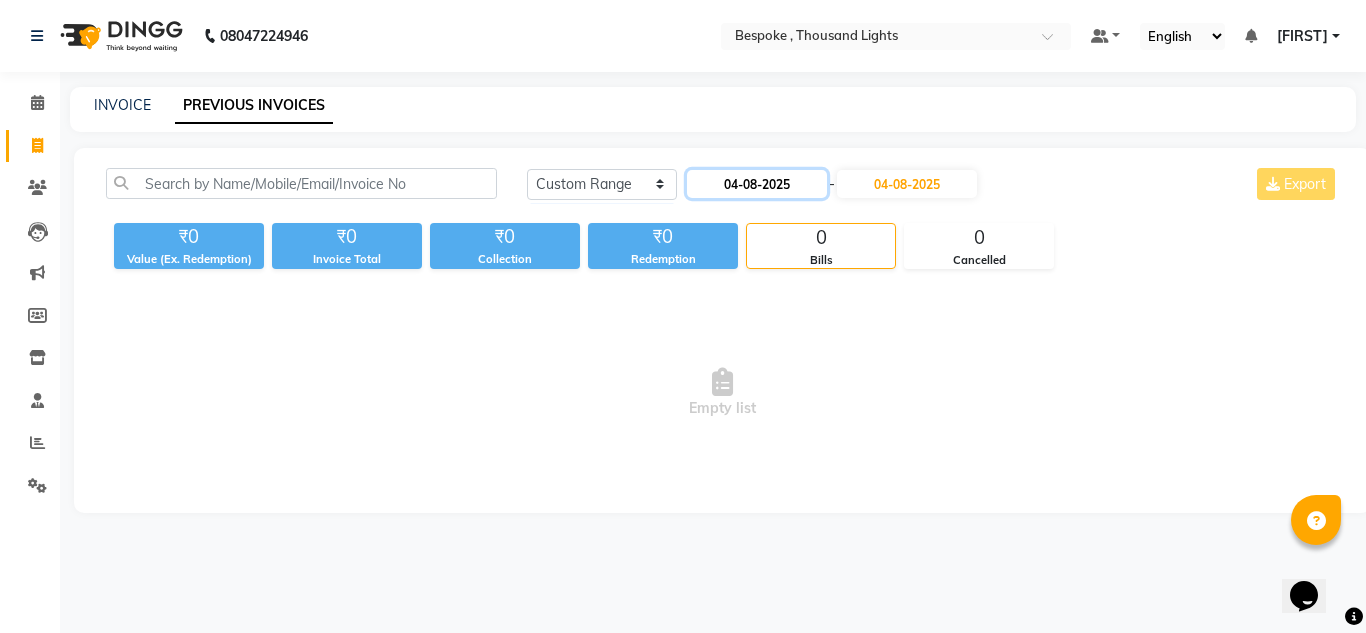 click on "04-08-2025" 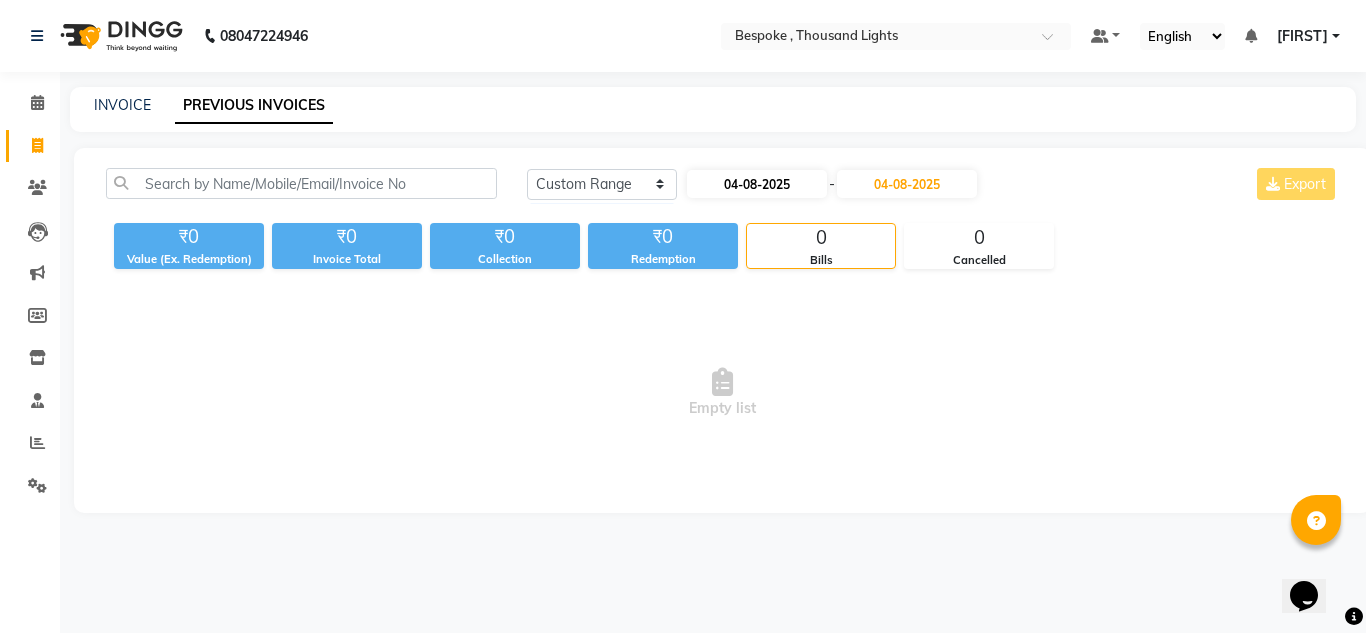 select on "8" 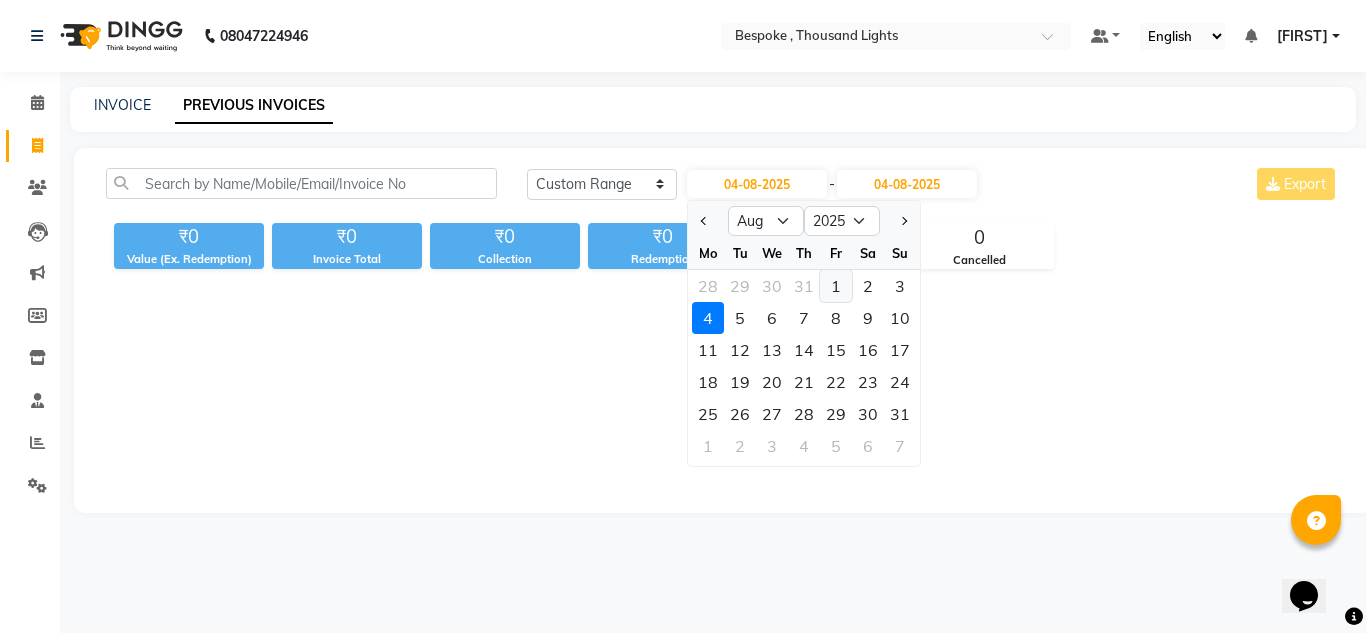 click on "1" 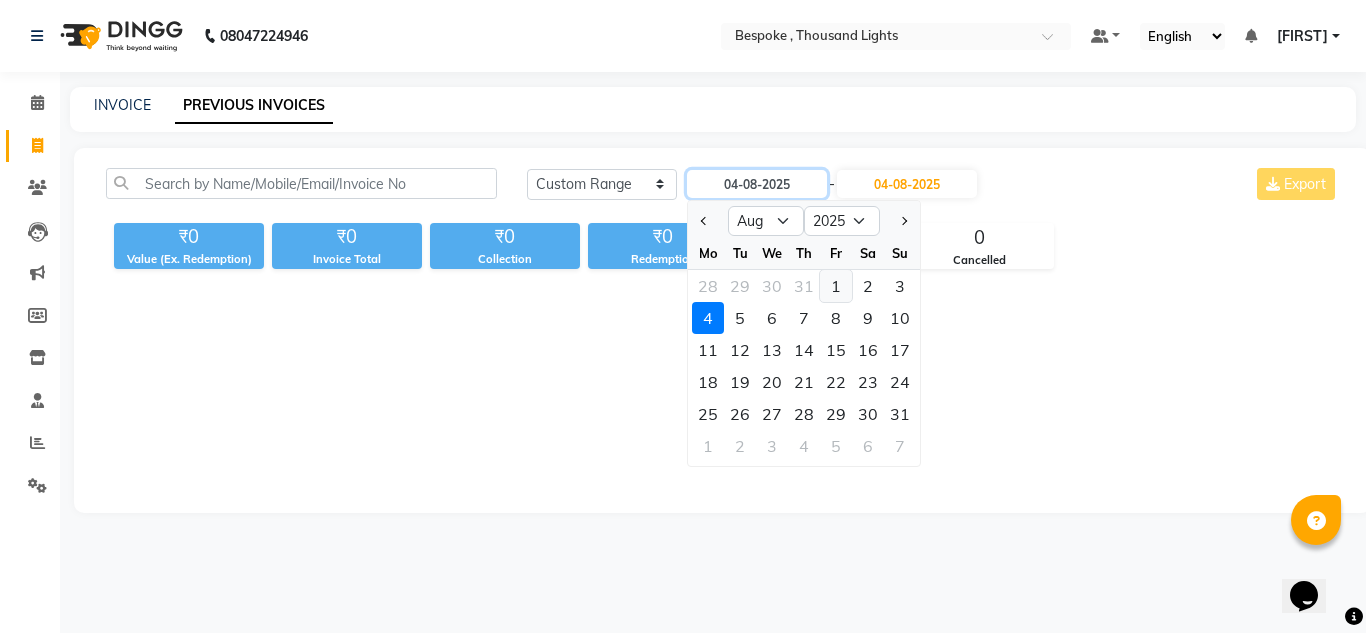 type on "01-08-2025" 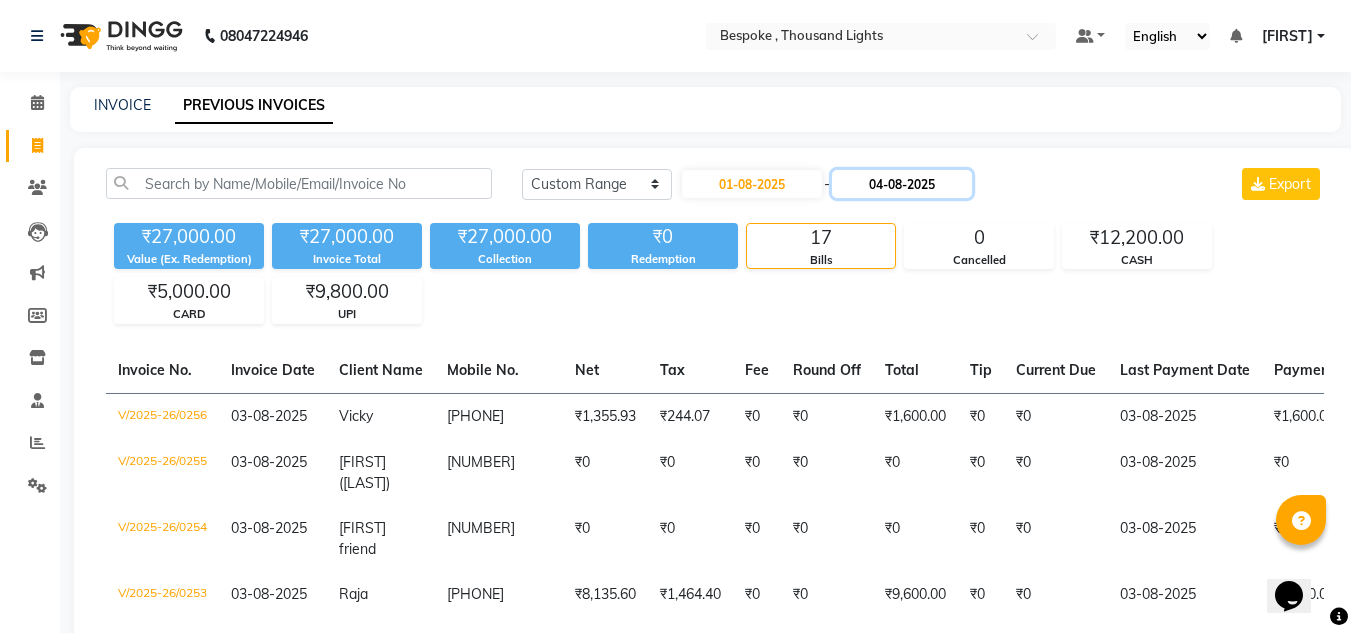 click on "04-08-2025" 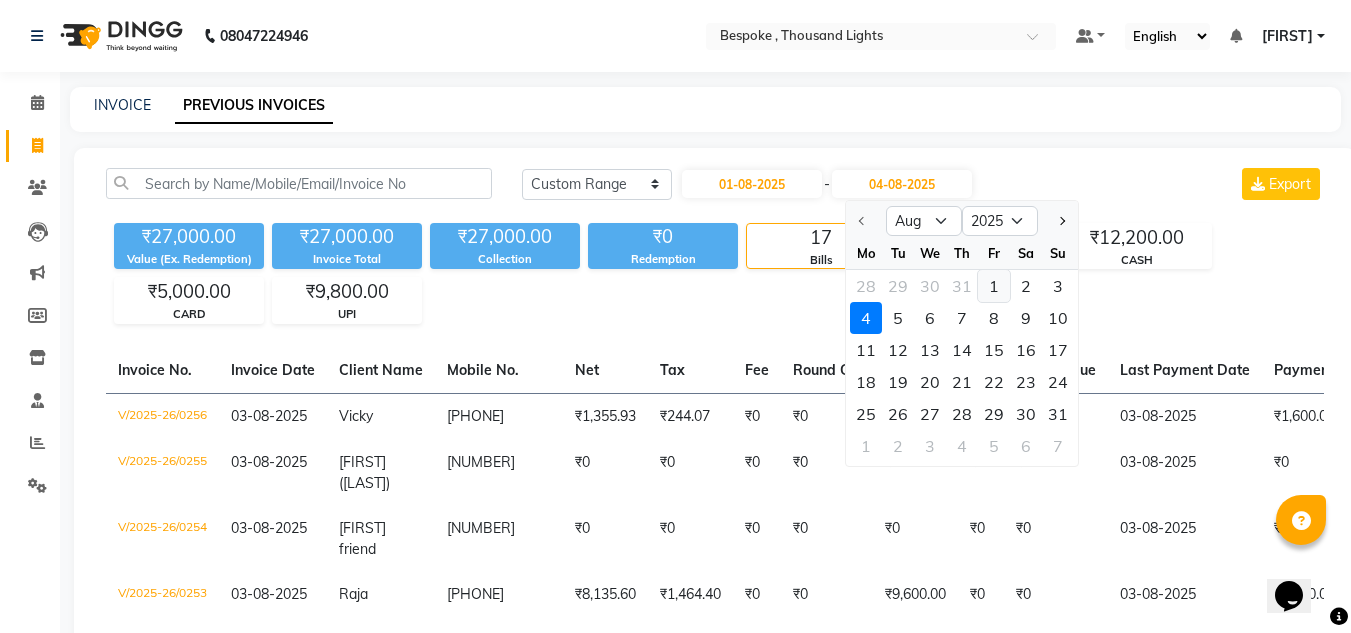 click on "1" 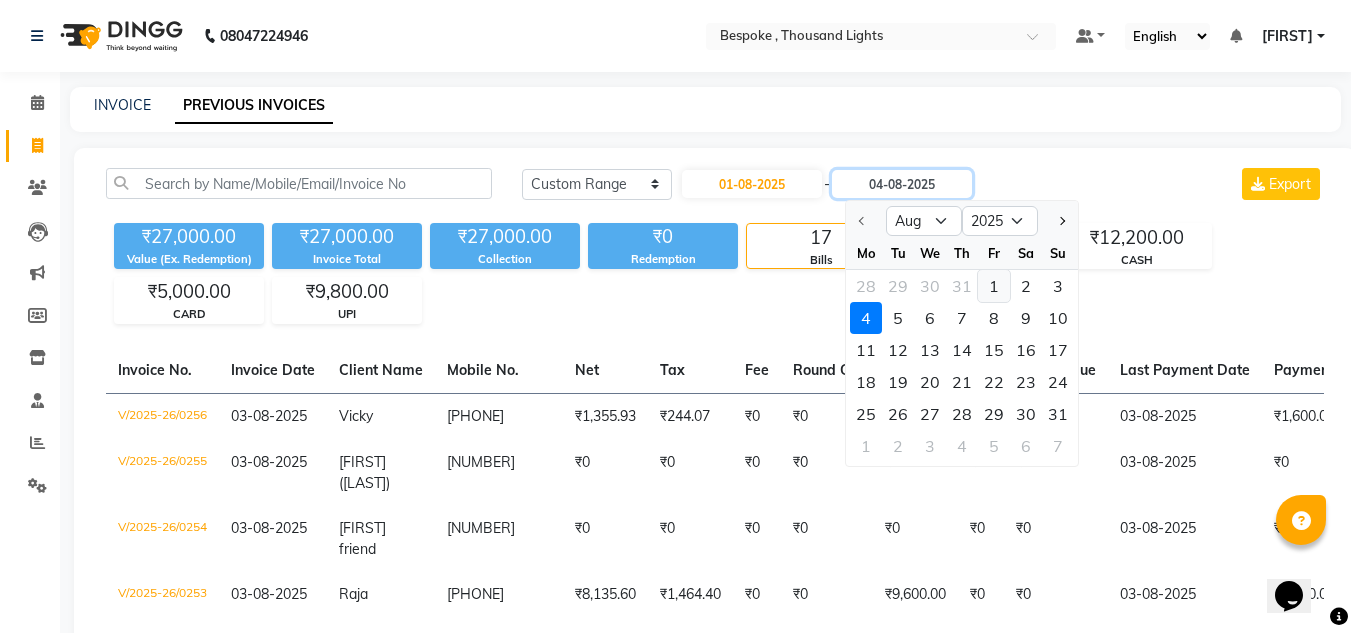 type on "01-08-2025" 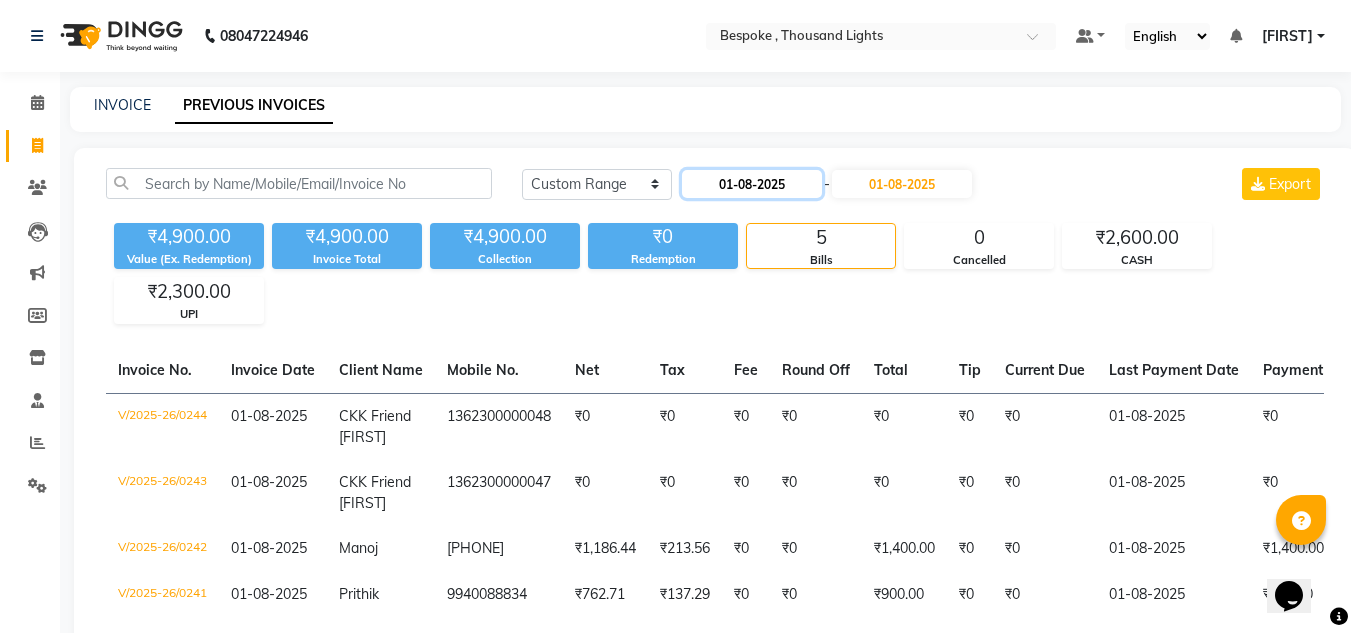 click on "01-08-2025" 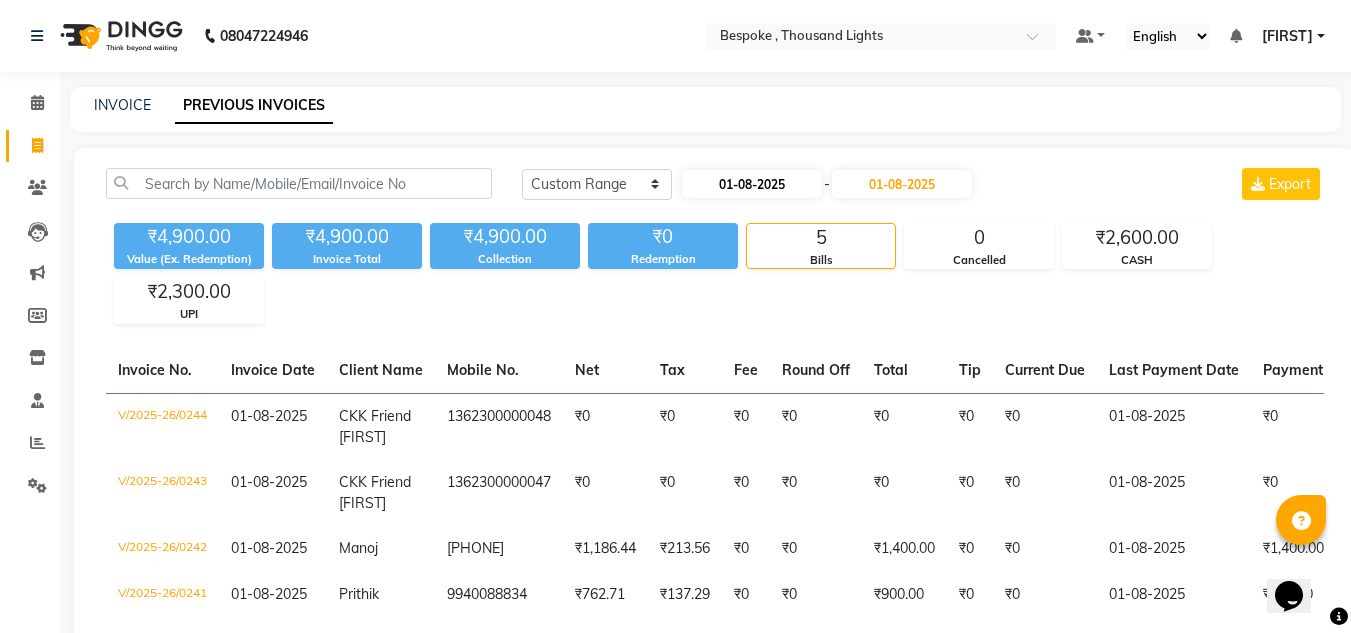select on "8" 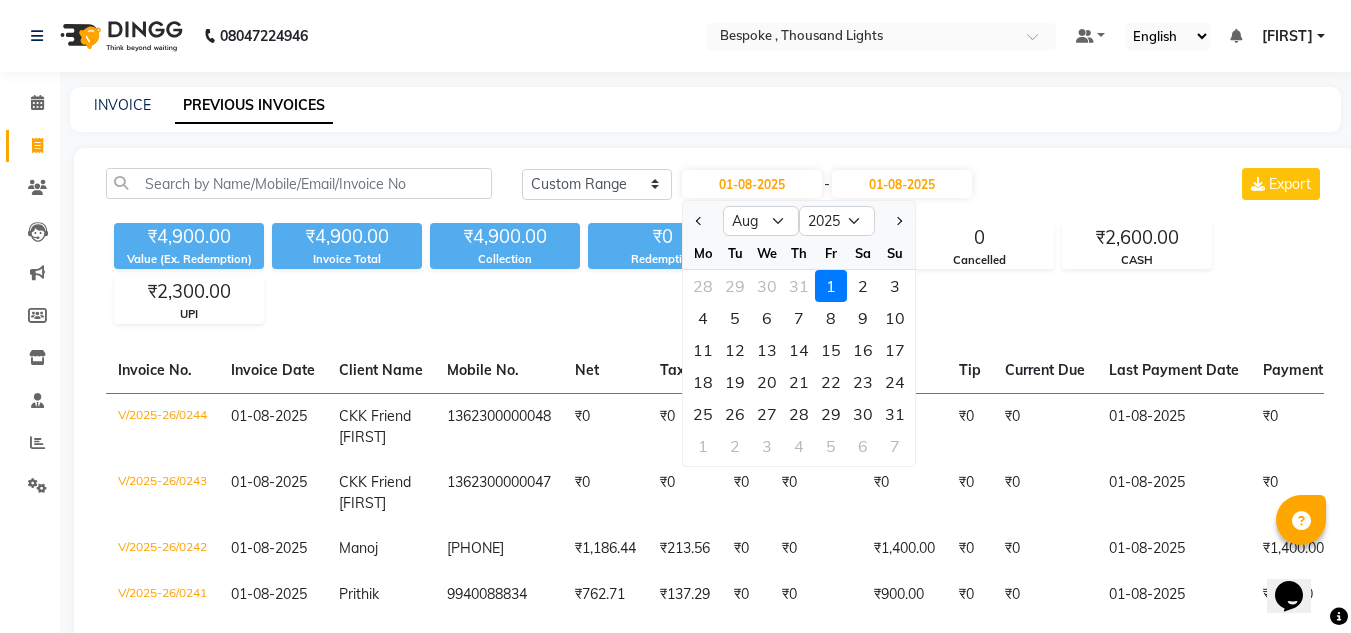 click on "2" 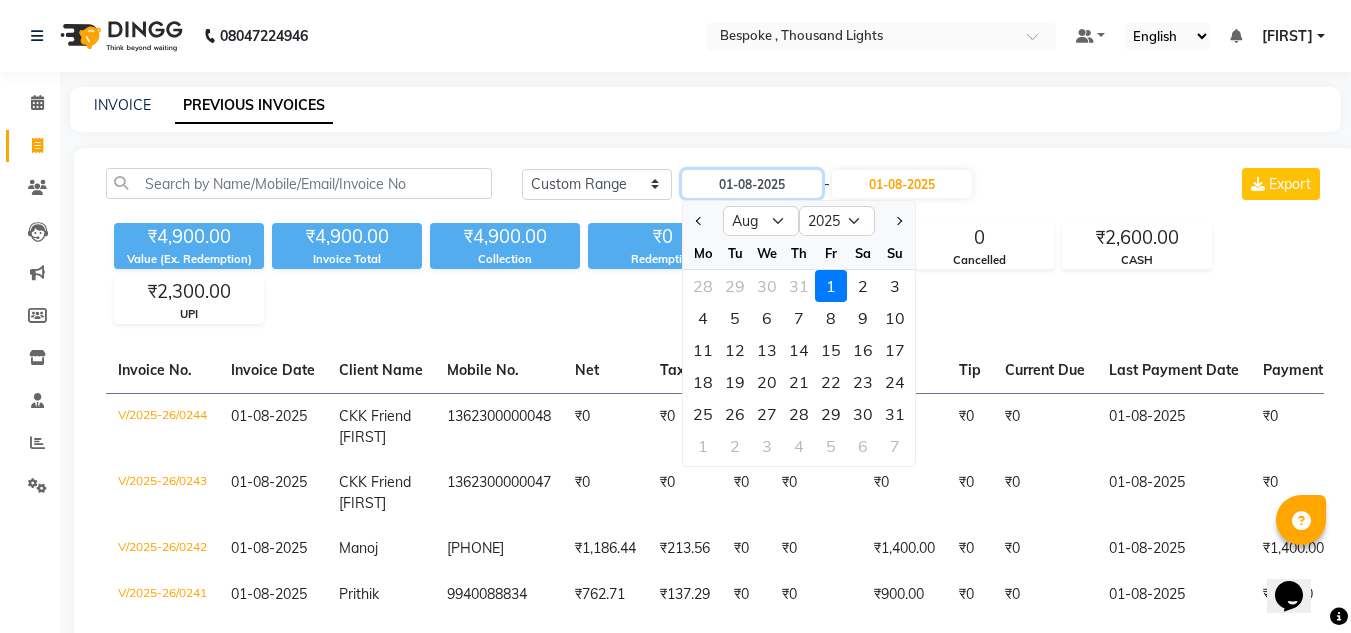 type on "02-08-2025" 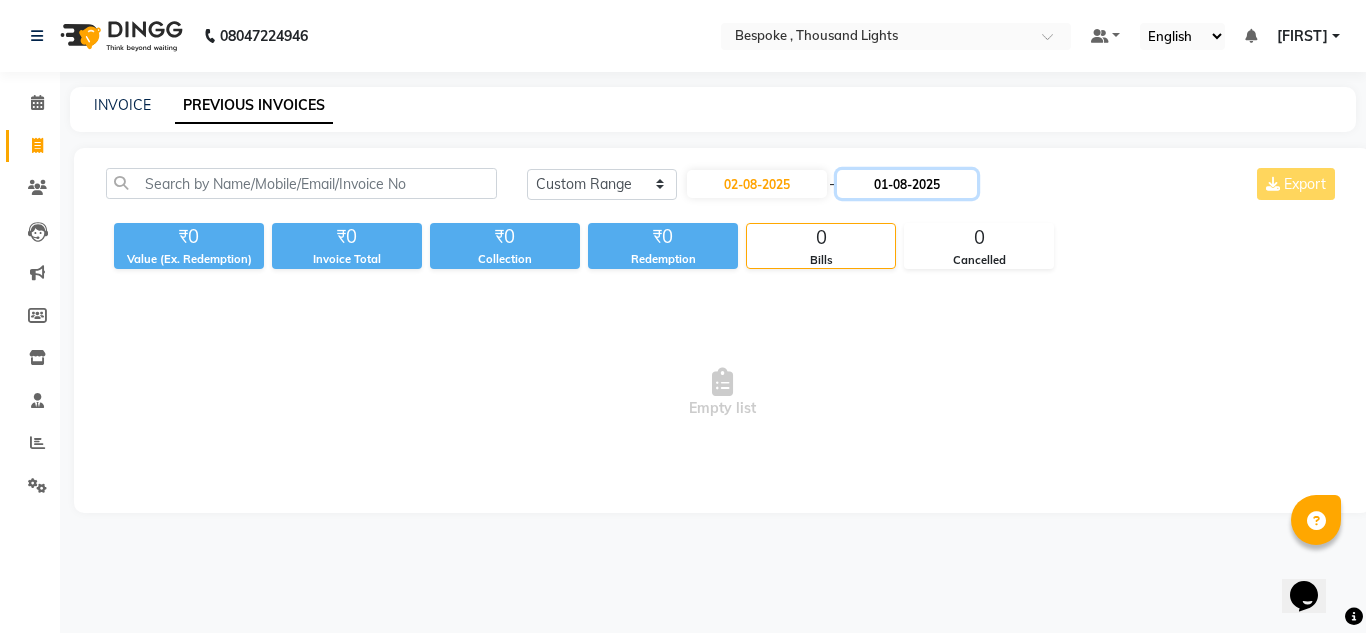 click on "01-08-2025" 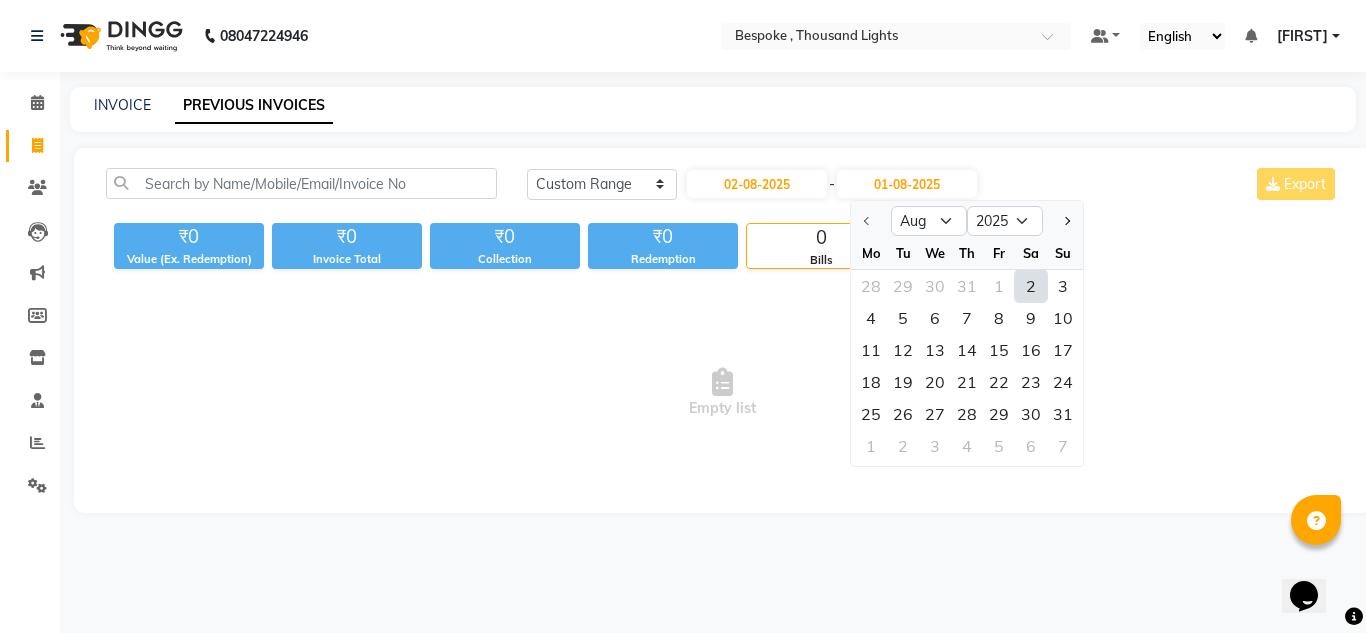 click on "2" 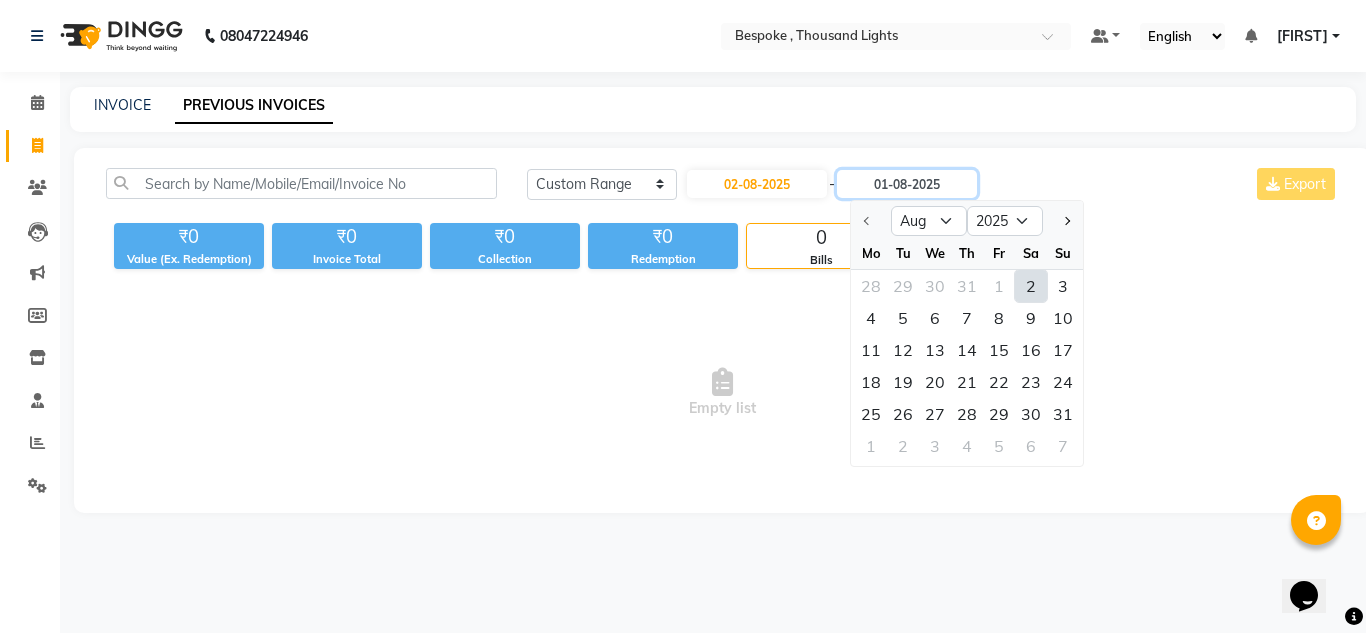 type on "02-08-2025" 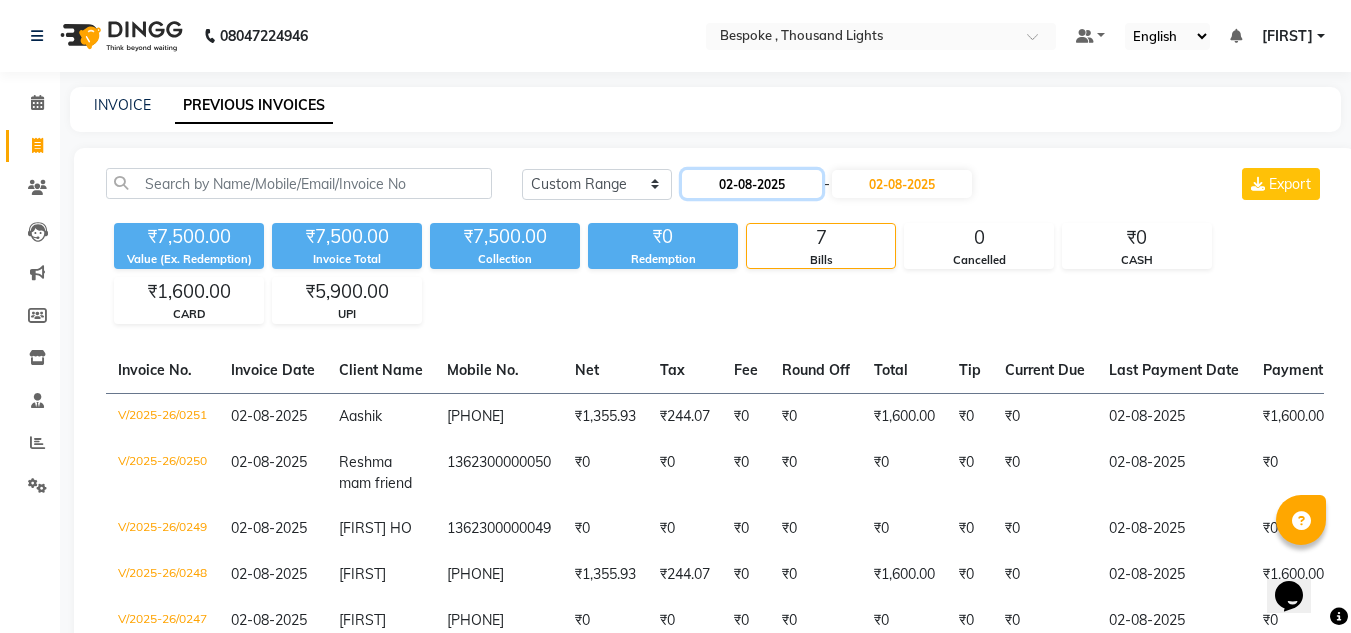 click on "02-08-2025" 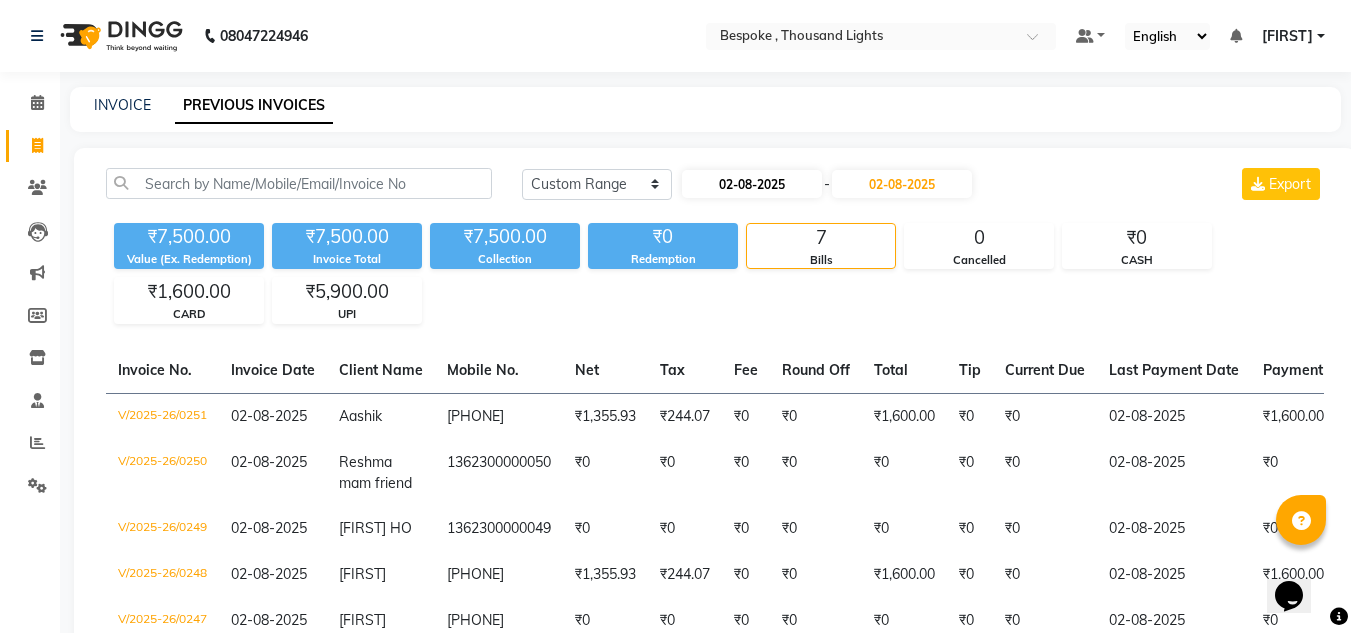 select on "8" 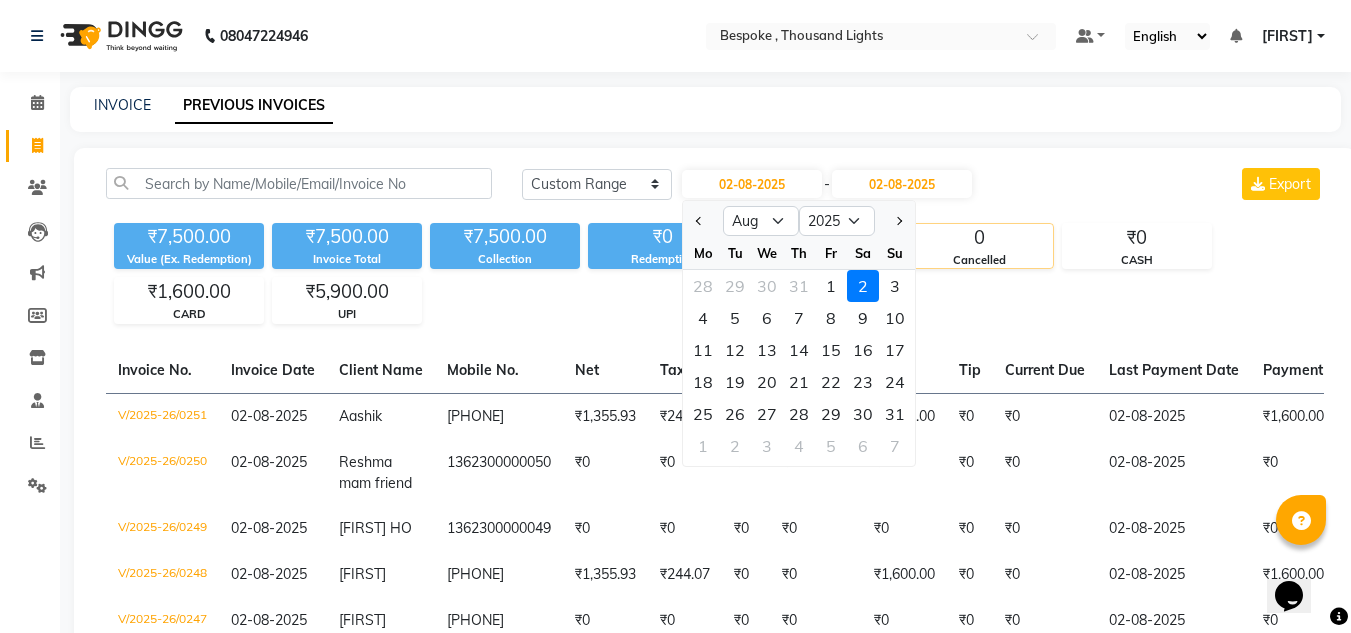 drag, startPoint x: 891, startPoint y: 295, endPoint x: 908, endPoint y: 242, distance: 55.65968 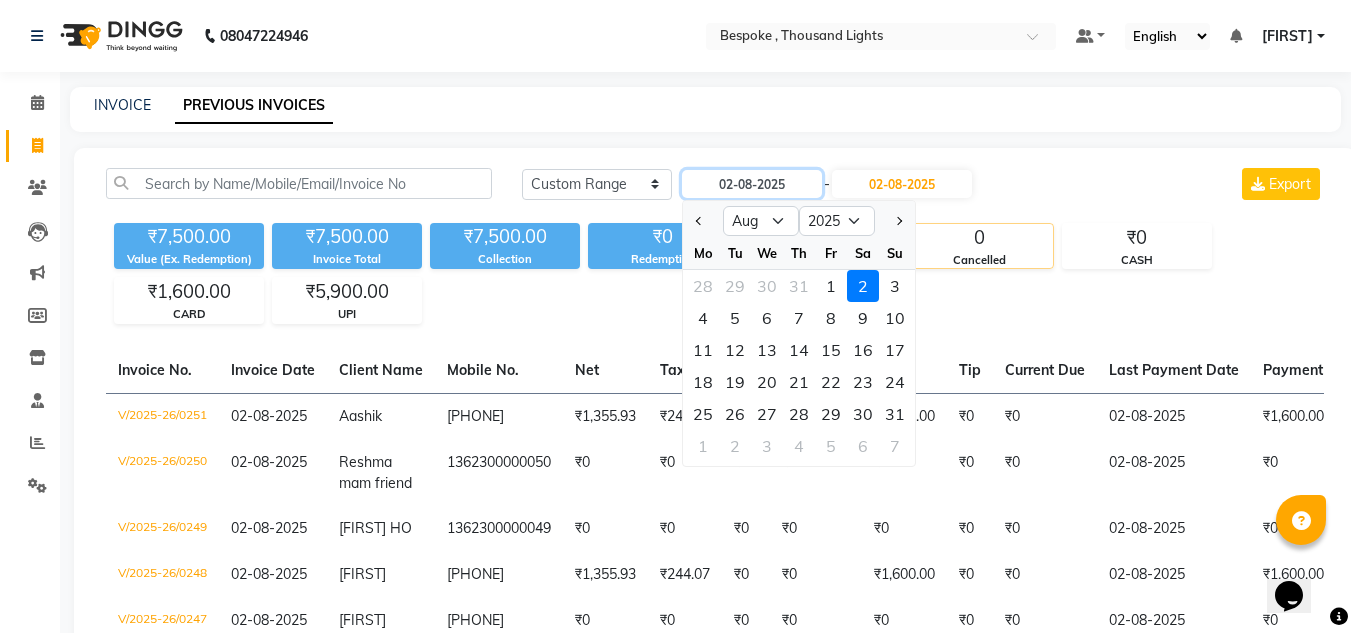 type on "03-08-2025" 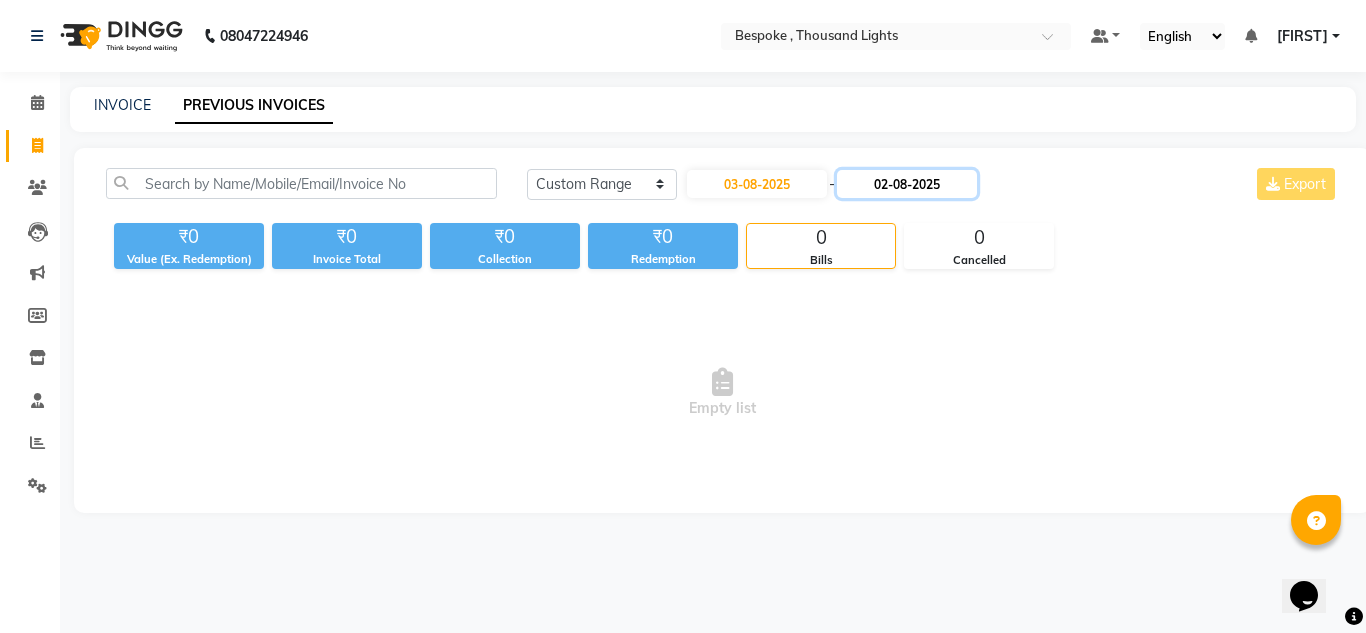 click on "02-08-2025" 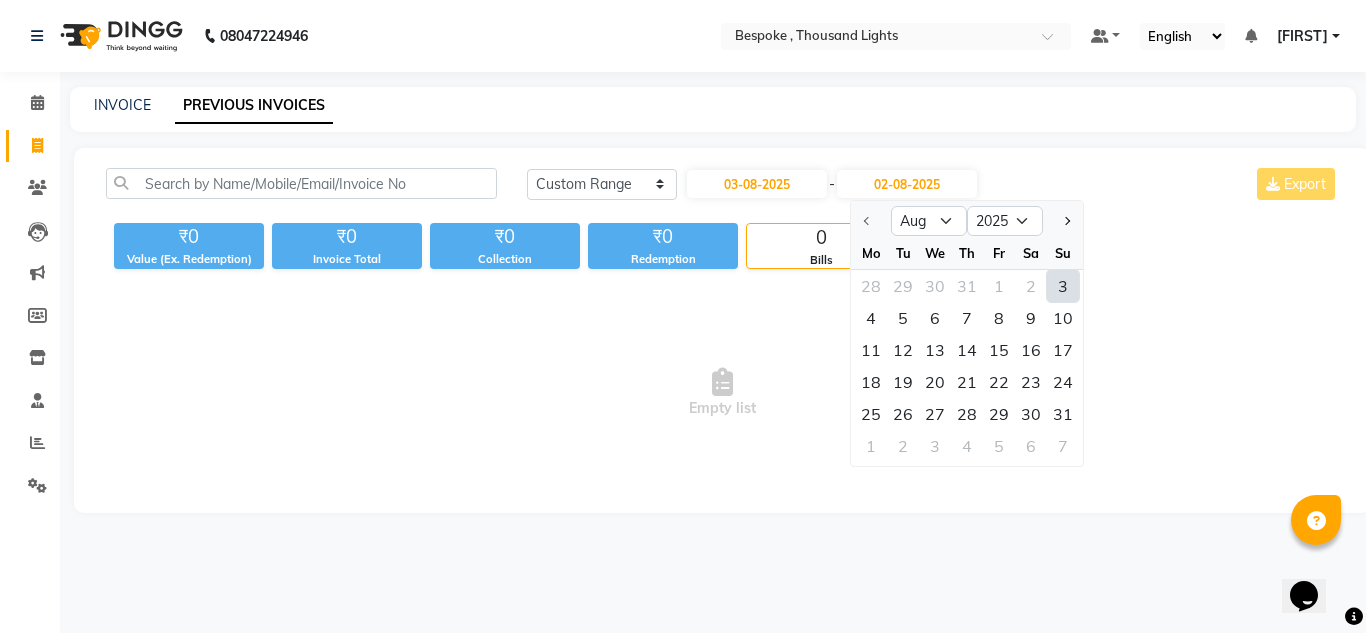 click on "3" 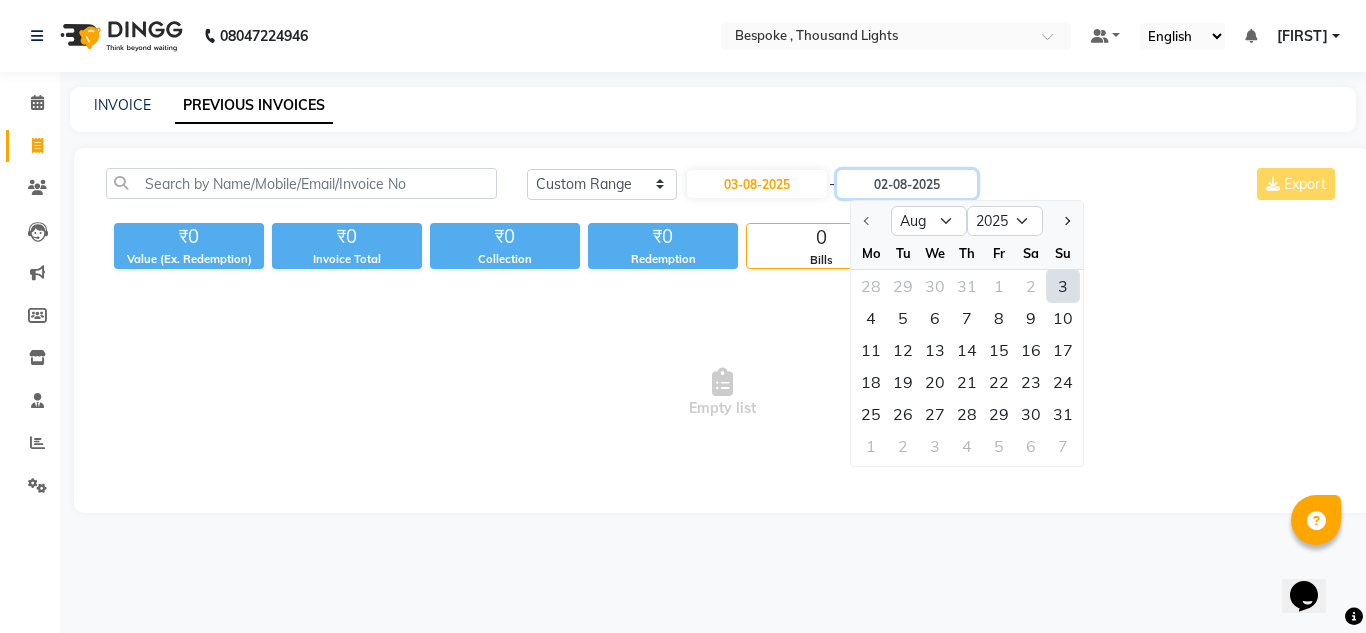 type on "03-08-2025" 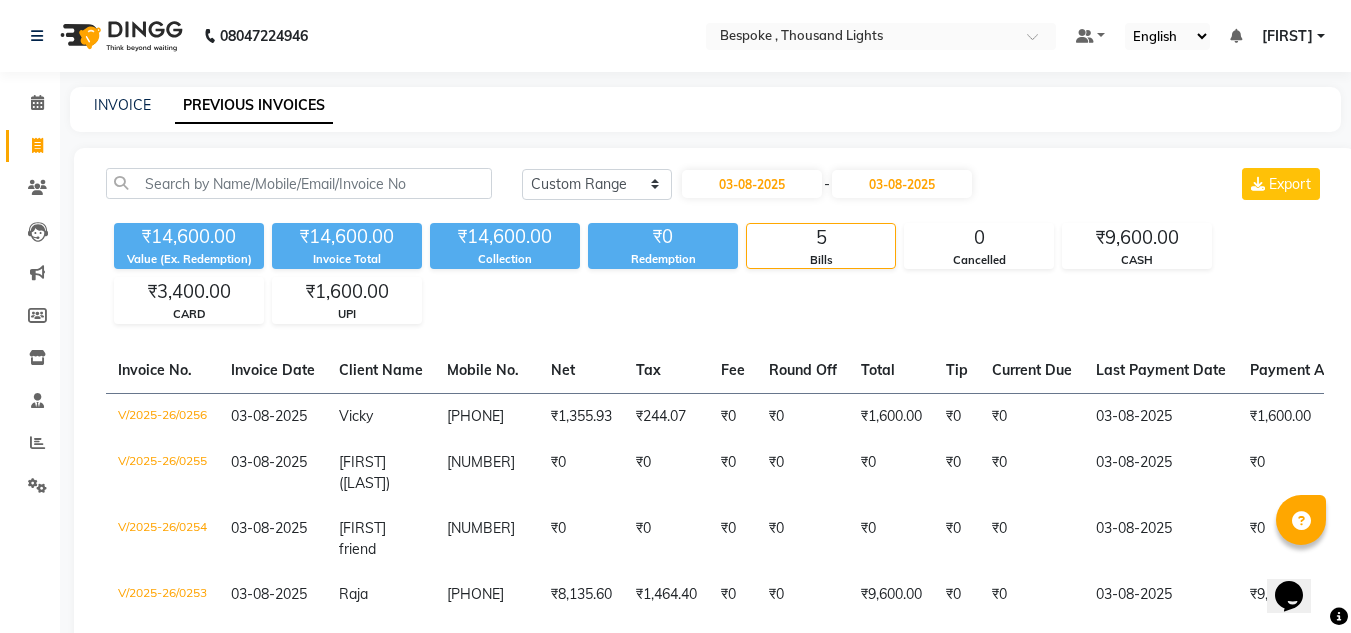 click on "[PHONE] Select Location × Bespoke , [CITY] Default Panel My Panel English ENGLISH Español العربية मराठी हिंदी ગુજરાતી தமிழ் 中文 Notifications nothing to show [FIRST] Manage Profile Change Password Sign out Version:3.15.11 ☀ BESPOKE , [CITY] Calendar Invoice Clients Leads Marketing Members Inventory Staff Reports Settings Completed InProgress Upcoming Dropped Tentative Check-In Confirm Bookings Generate Report Segments Page Builder INVOICE PREVIOUS INVOICES Today Yesterday Custom Range [DATE] - [DATE] Export ₹14,600.00 Value (Ex. Redemption) ₹14,600.00 Invoice Total ₹14,600.00 Collection ₹0 Redemption 5 Bills 0 Cancelled ₹9,600.00 CASH ₹3,400.00 CARD ₹1,600.00 UPI Invoice No. Invoice Date Client Name Mobile No. Net Tax Fee Round Off Total Tip Current Due Last Payment Date Payment Amount Payment Methods Cancel Reason Status V/2025-26/0256 [DATE] [FIRST] UPI" at bounding box center (675, 386) 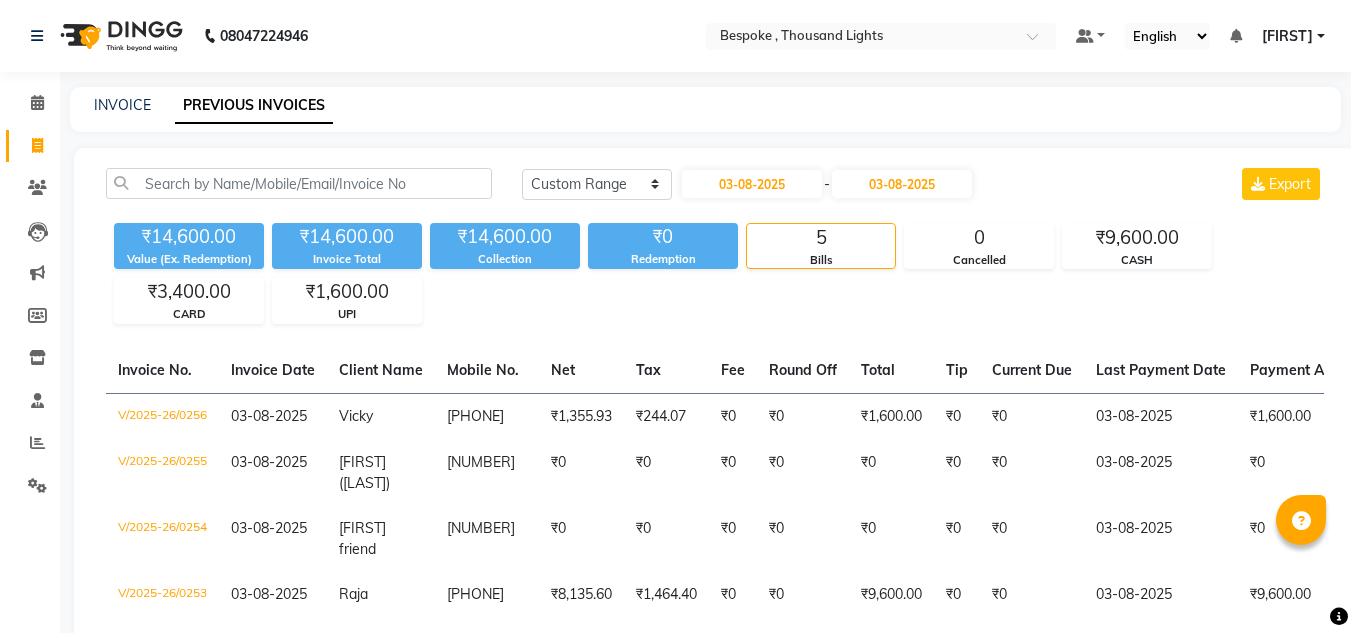 click on "[PHONE] Select Location × Bespoke , [CITY] Default Panel My Panel English ENGLISH Español العربية मराठी हिंदी ગુજરાતી தமிழ் 中文 Notifications nothing to show [FIRST] Manage Profile Change Password Sign out Version:3.15.11 ☀ BESPOKE , [CITY] Calendar Invoice Clients Leads Marketing Members Inventory Staff Reports Settings Completed InProgress Upcoming Dropped Tentative Check-In Confirm Bookings Generate Report Segments Page Builder INVOICE PREVIOUS INVOICES Today Yesterday Custom Range [DATE] - [DATE] Export ₹14,600.00 Value (Ex. Redemption) ₹14,600.00 Invoice Total ₹14,600.00 Collection ₹0 Redemption 5 Bills 0 Cancelled ₹9,600.00 CASH ₹3,400.00 CARD ₹1,600.00 UPI Invoice No. Invoice Date Client Name Mobile No. Net Tax Fee Round Off Total Tip Current Due Last Payment Date Payment Amount Payment Methods Cancel Reason Status V/2025-26/0256 [DATE] [FIRST] UPI" at bounding box center [675, 386] 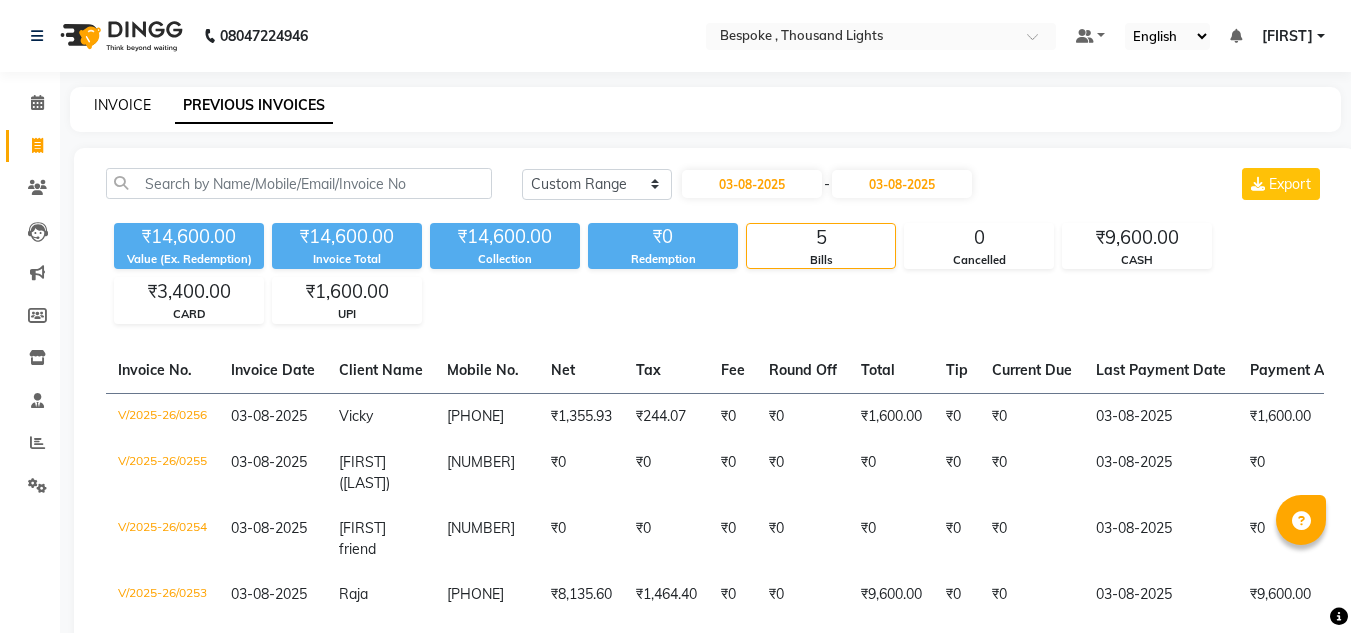 click on "INVOICE" 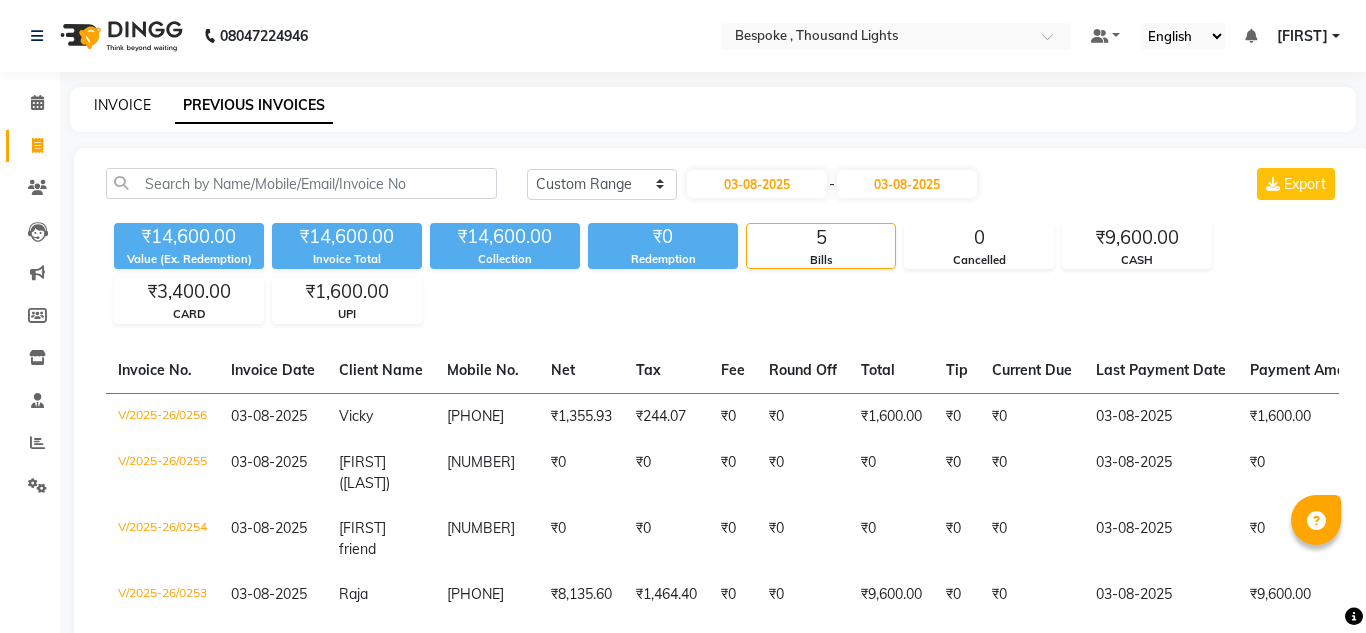 select on "service" 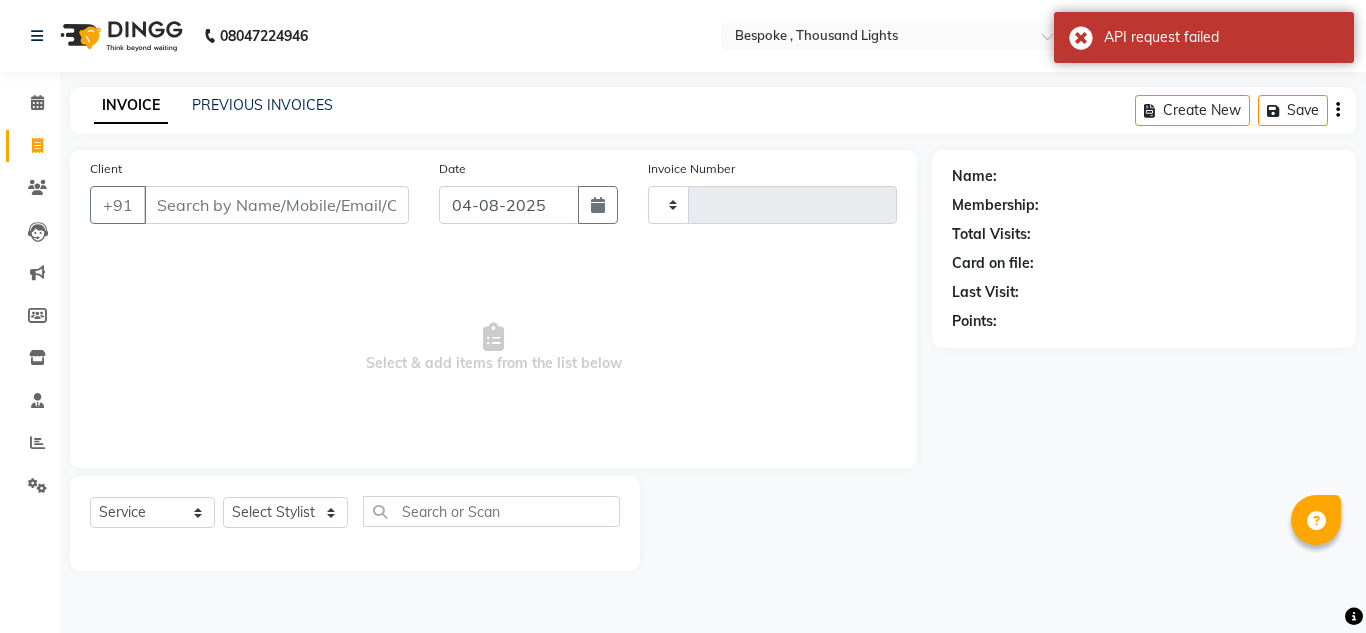 click on "Client +91 Date [DATE] Invoice Number Select & add items from the list below" 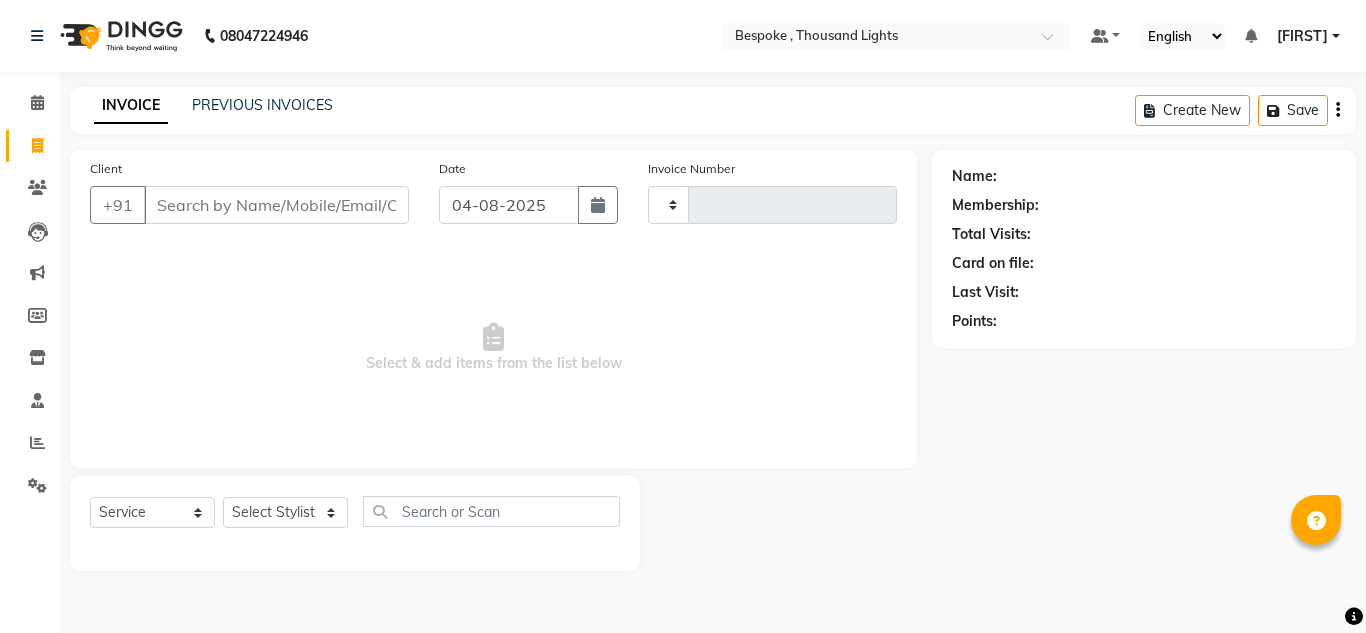 click on "Client +91 Date [DATE] Invoice Number Select & add items from the list below" 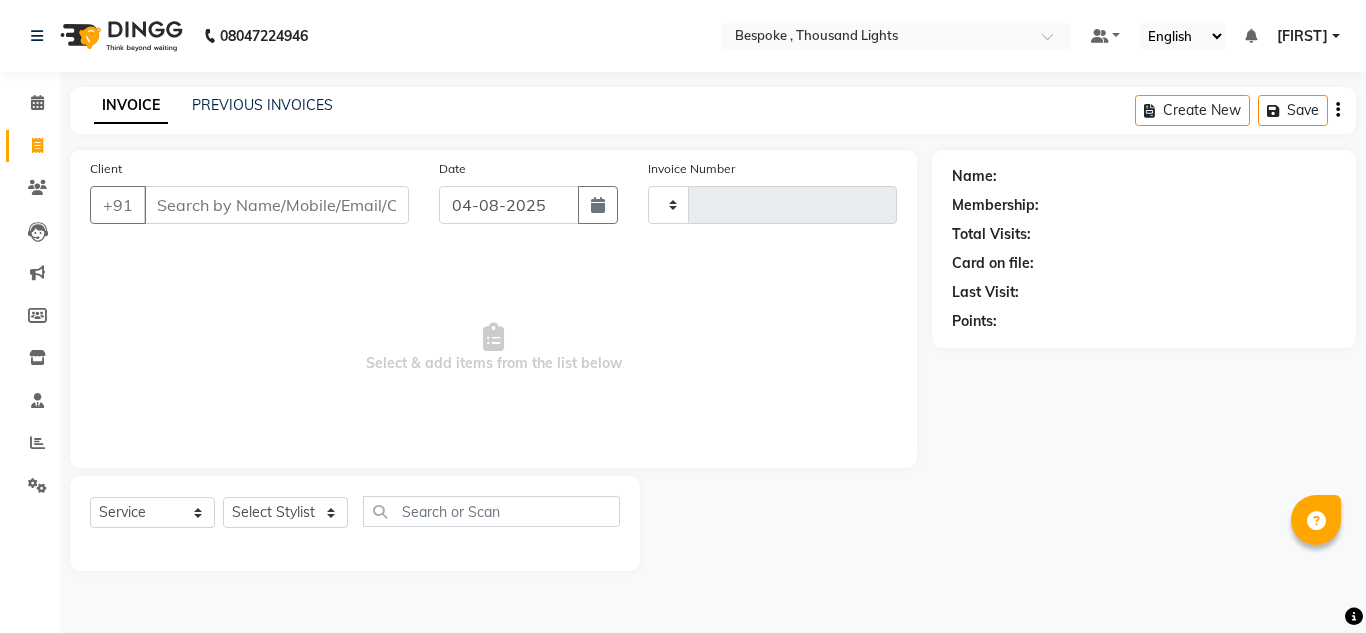 click on "INVOICE PREVIOUS INVOICES Create New   Save" 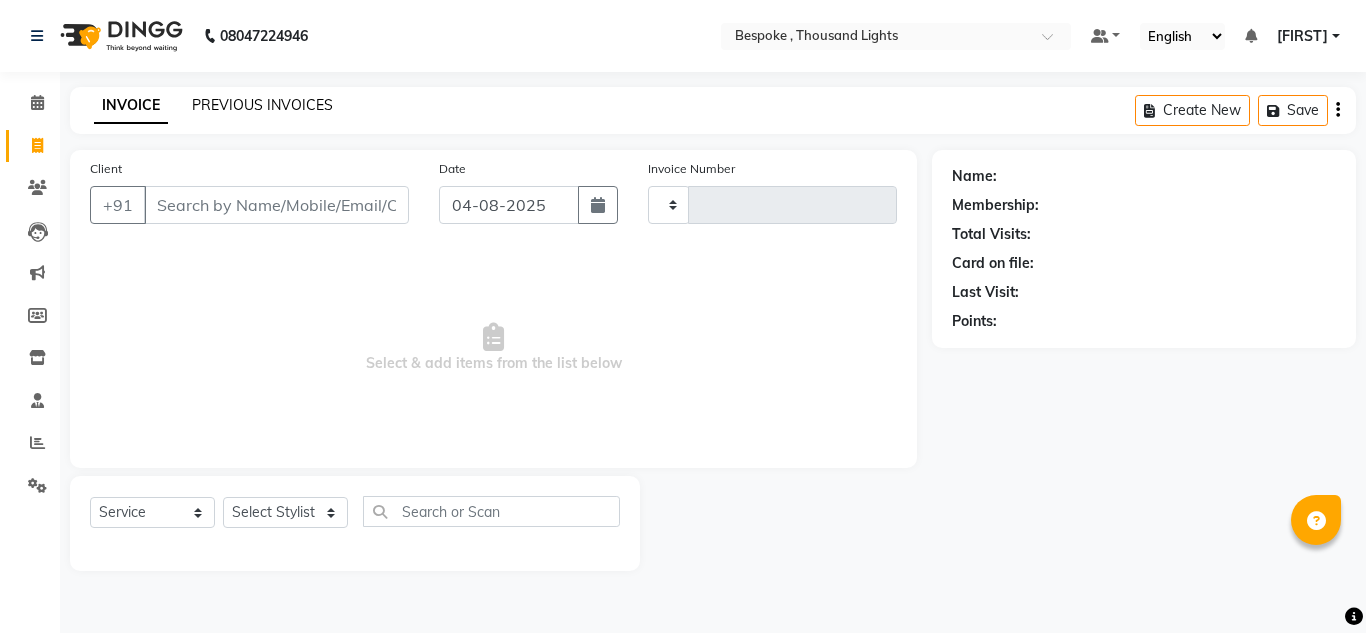 click on "PREVIOUS INVOICES" 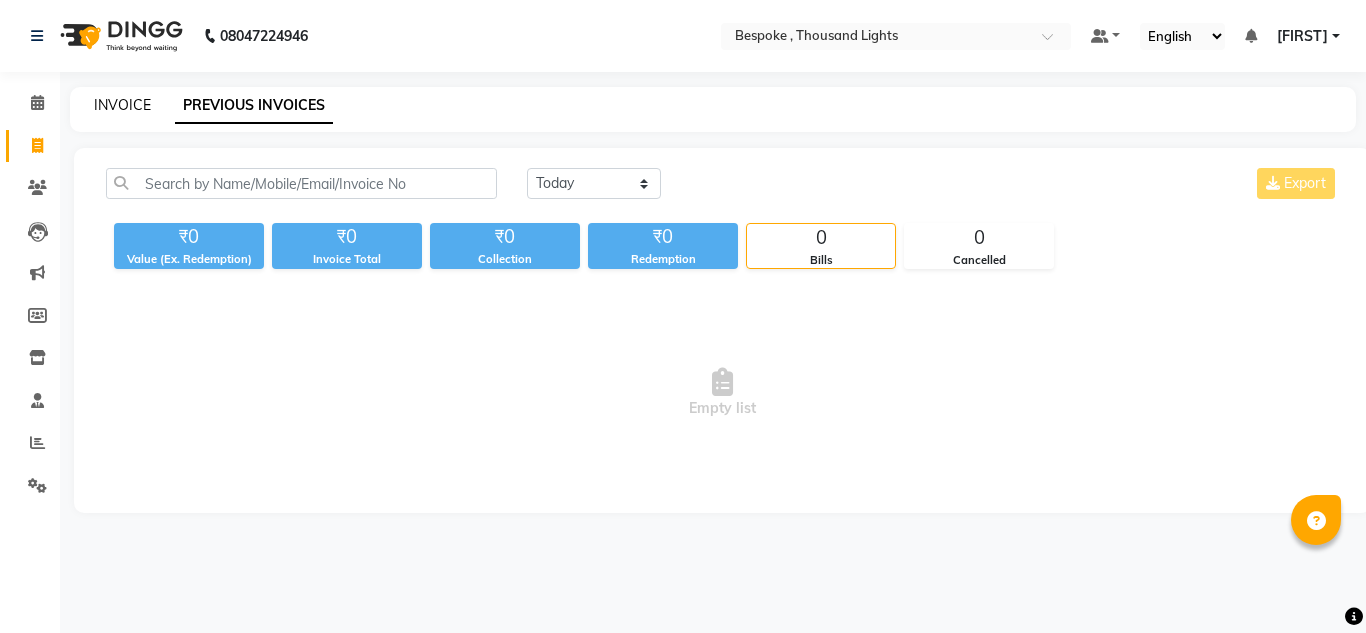 click on "INVOICE" 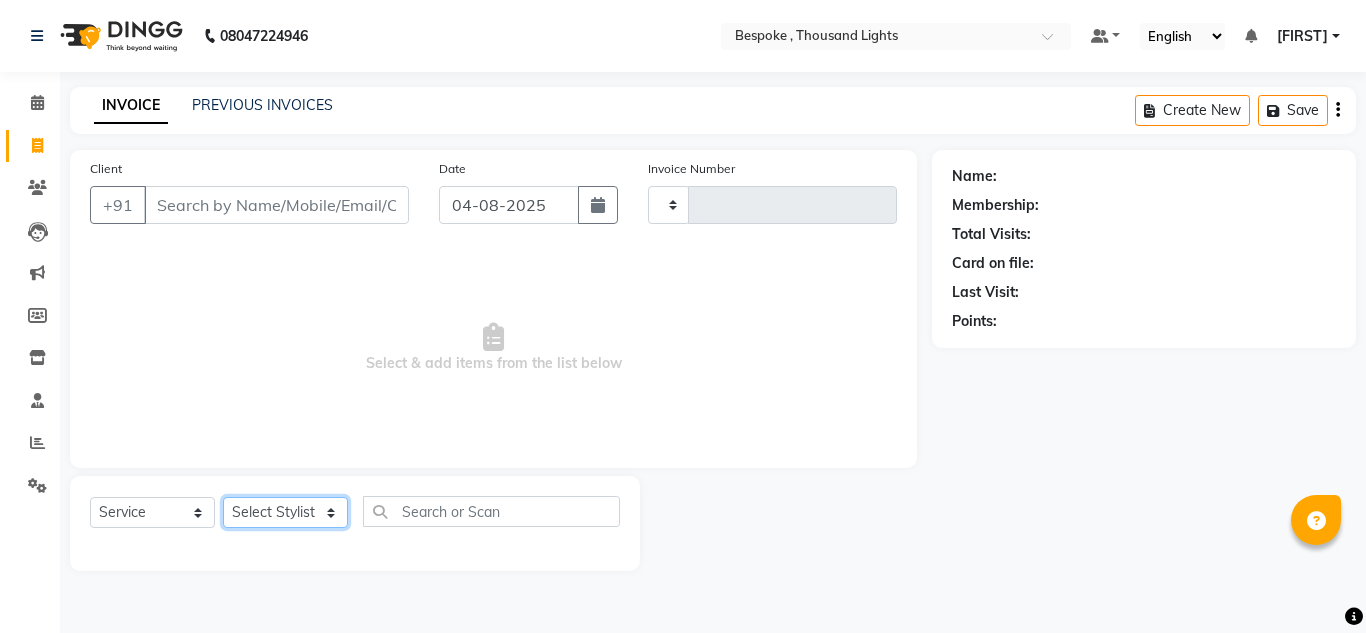 click on "Select Stylist" 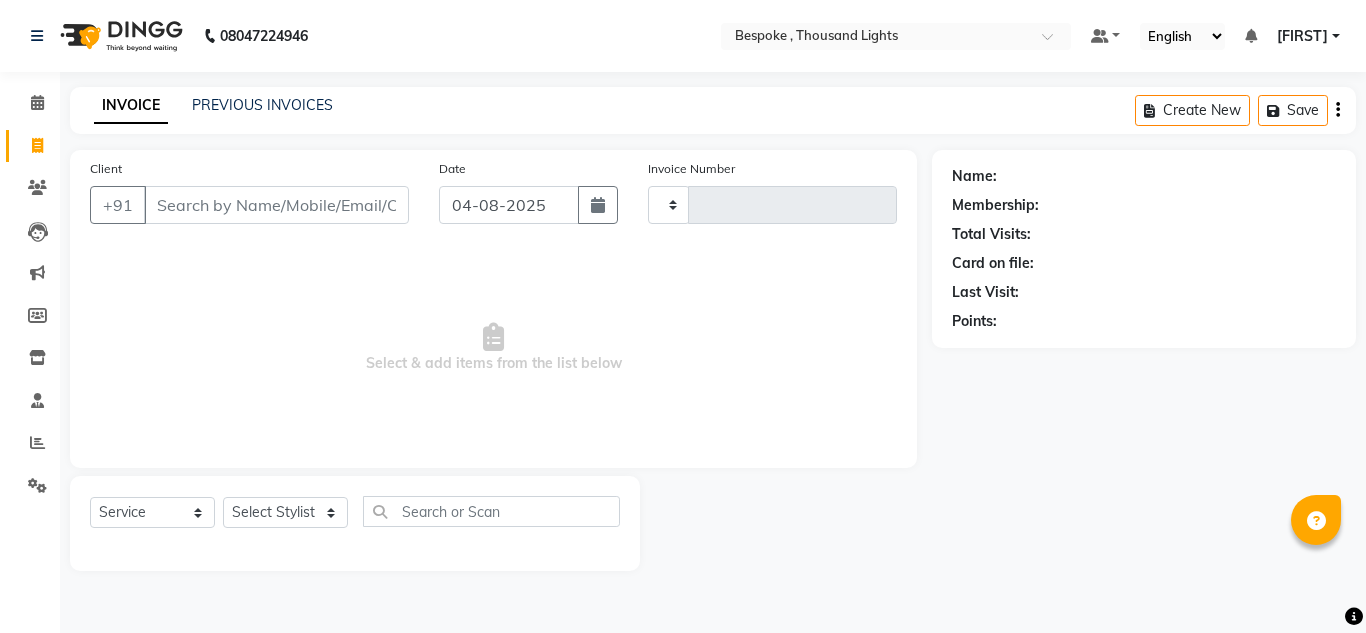 click on "Select & add items from the list below" at bounding box center [493, 348] 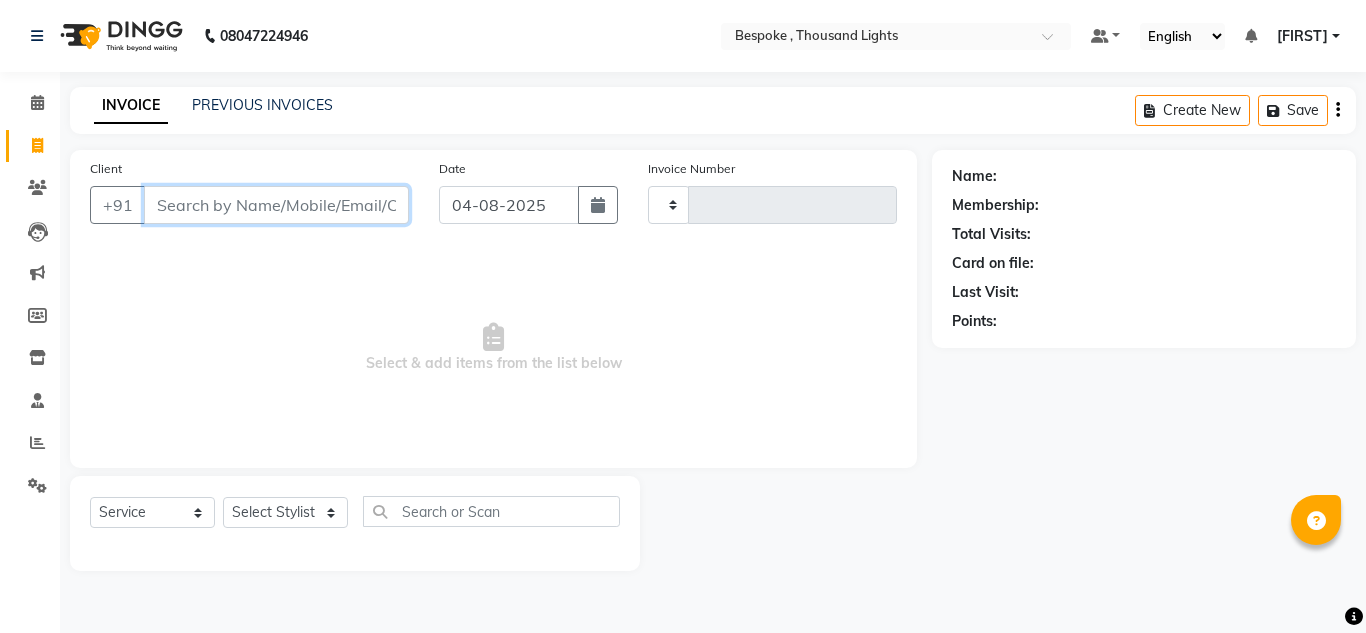 click on "Client" at bounding box center [276, 205] 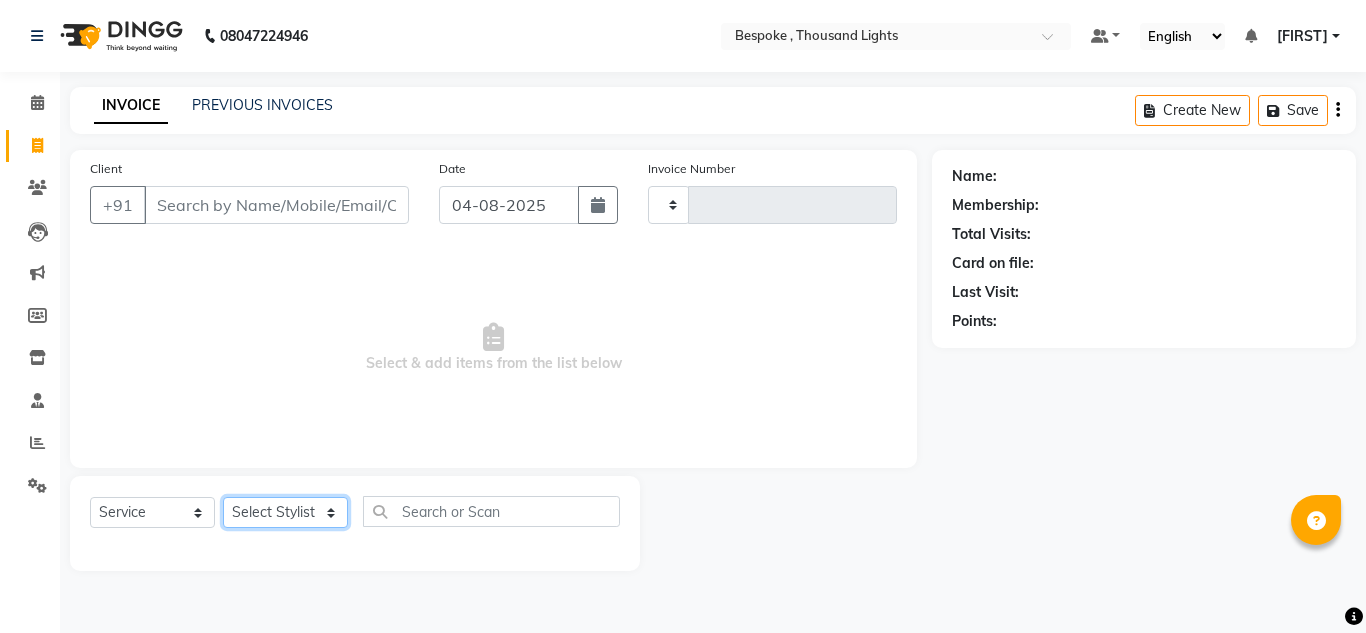 click on "Select Stylist" 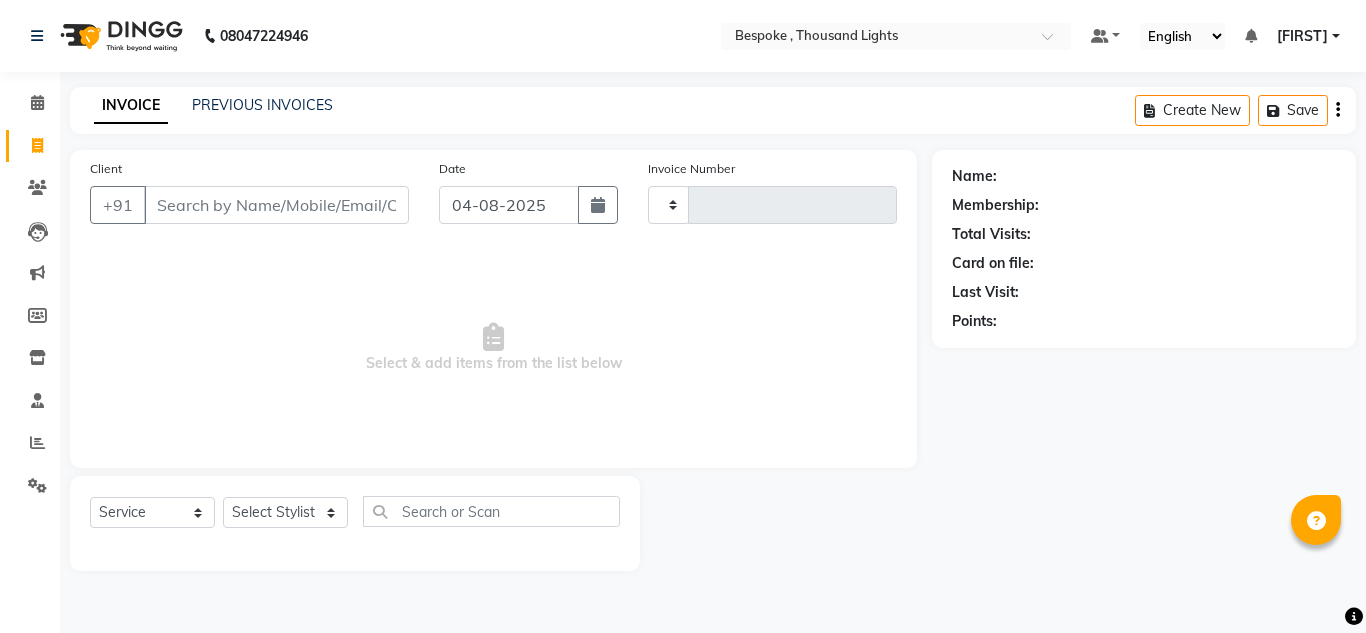 click on "Select & add items from the list below" at bounding box center [493, 348] 